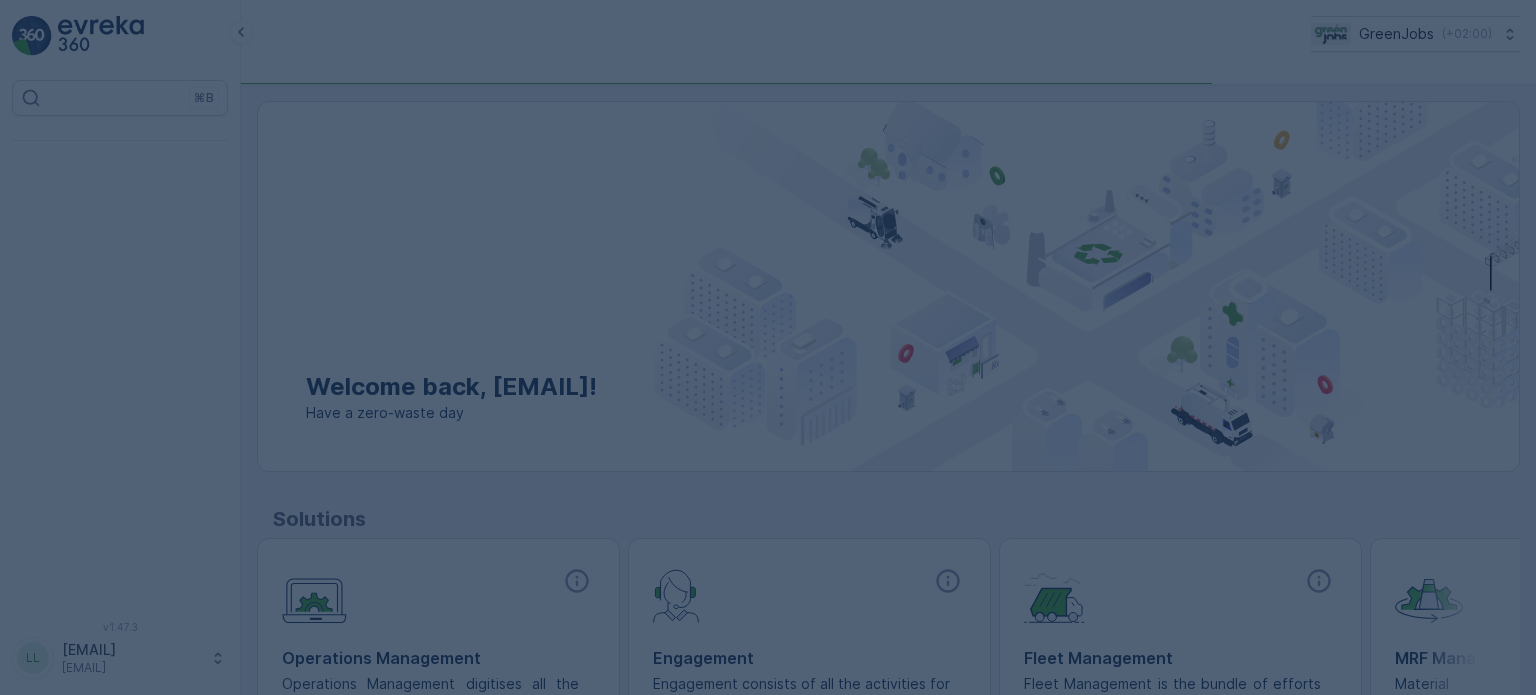 scroll, scrollTop: 0, scrollLeft: 0, axis: both 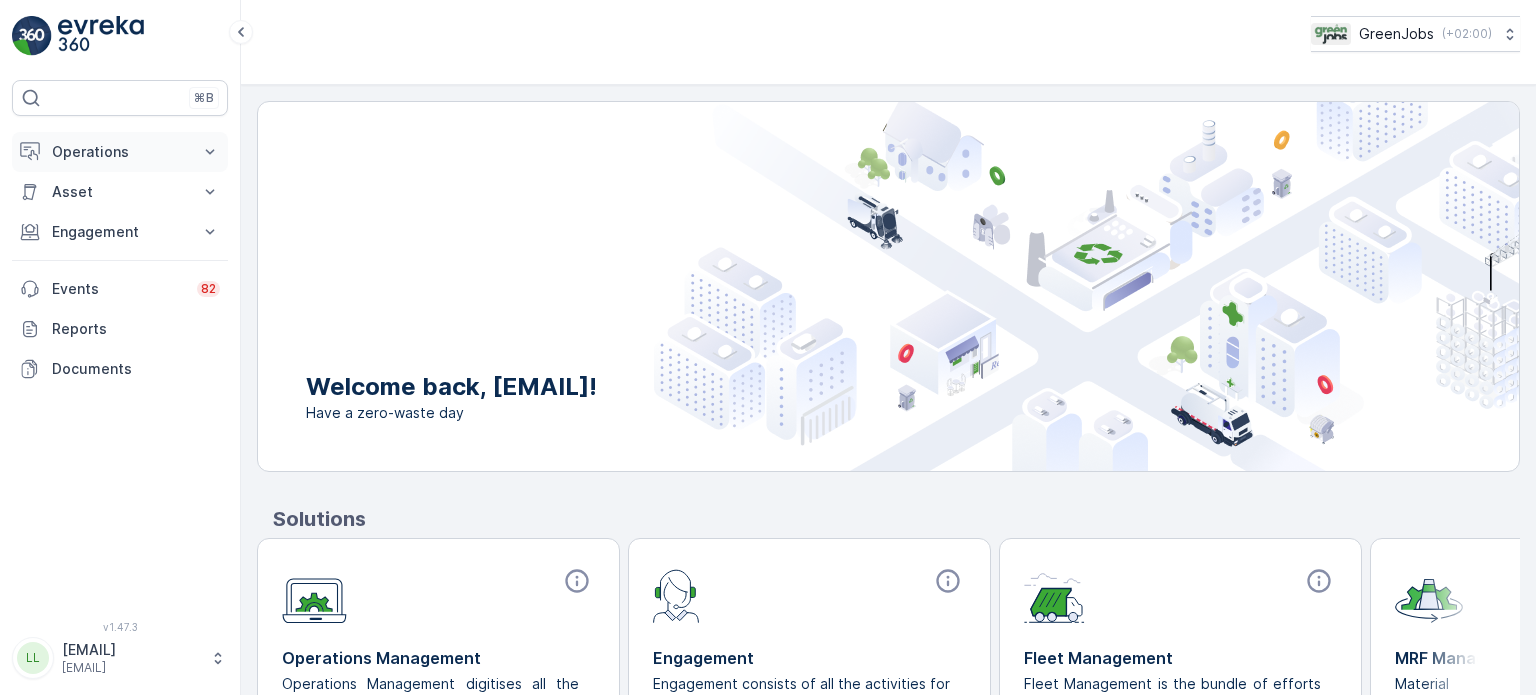 click on "Operations" at bounding box center (120, 152) 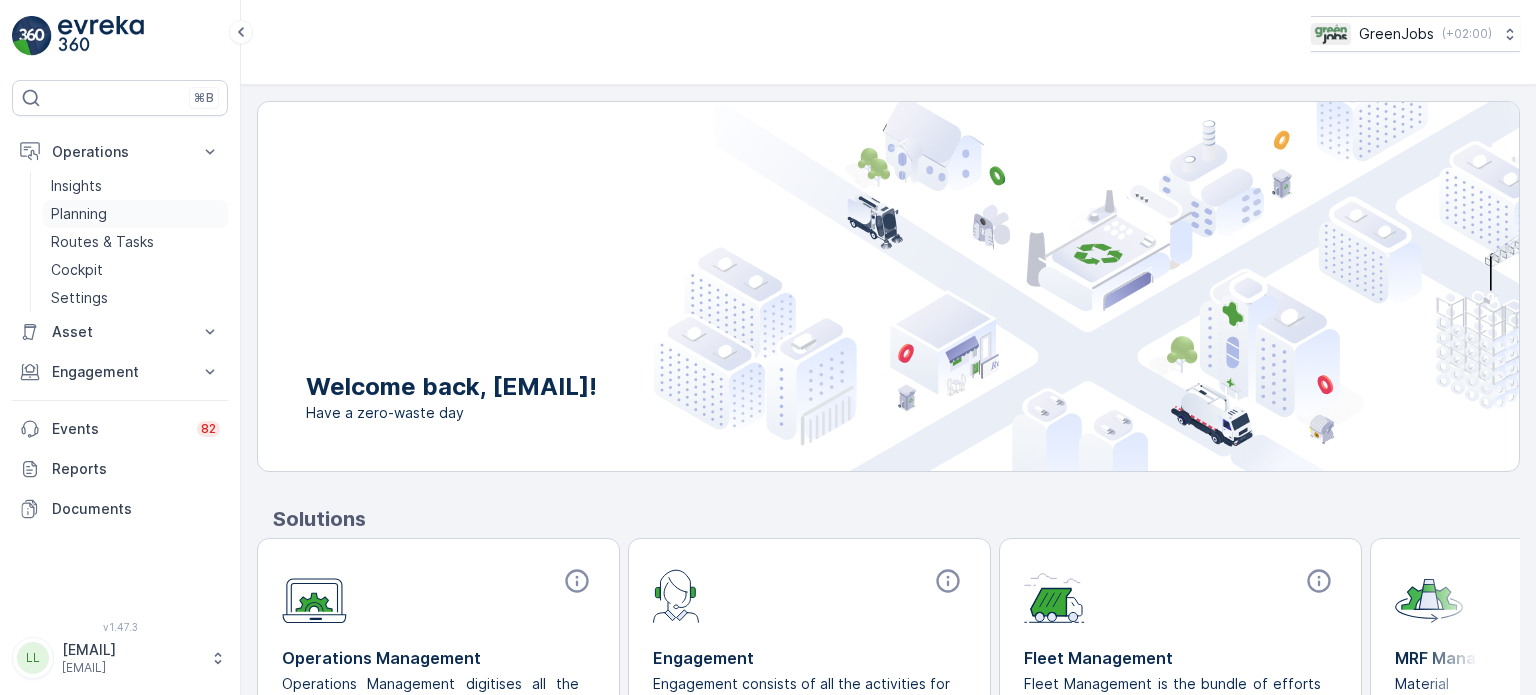 click on "Planning" at bounding box center (79, 214) 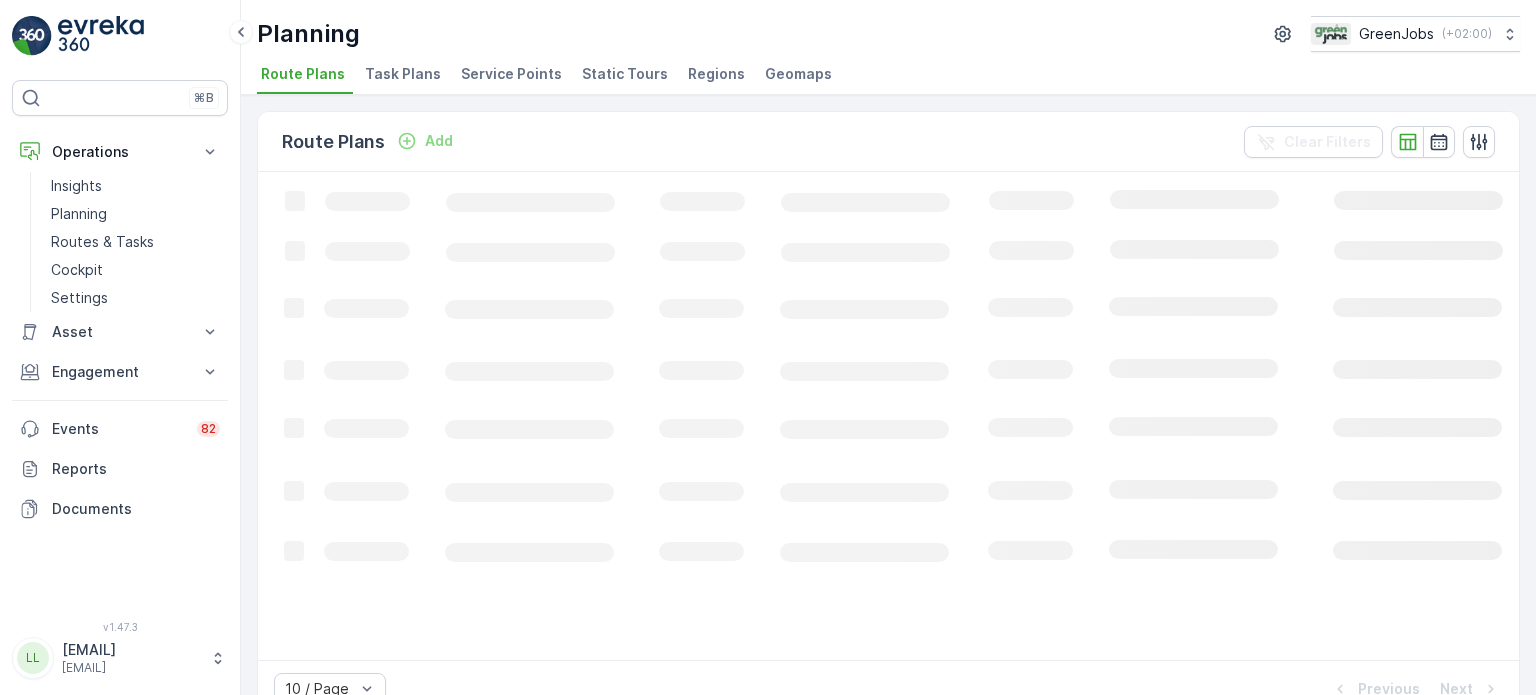 click on "Service Points" at bounding box center (511, 74) 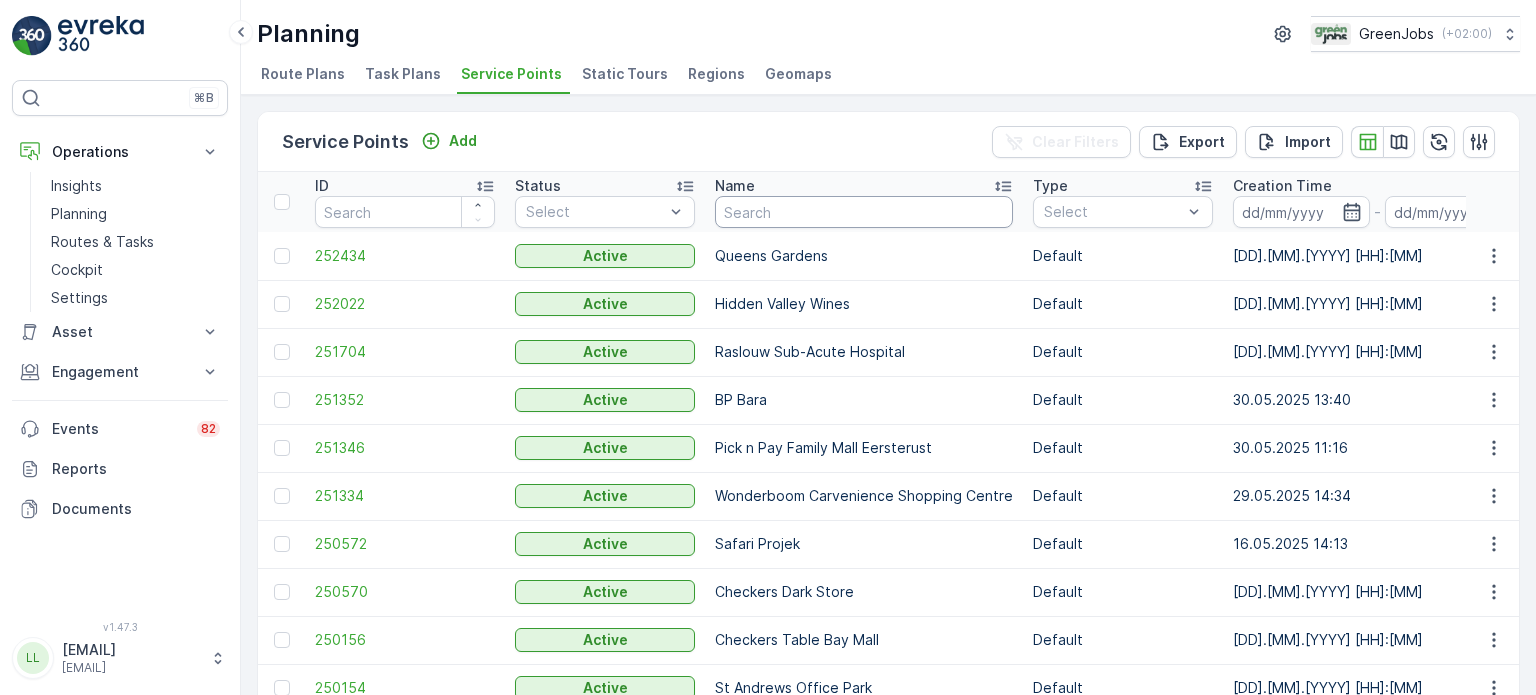drag, startPoint x: 789, startPoint y: 220, endPoint x: 759, endPoint y: 204, distance: 34 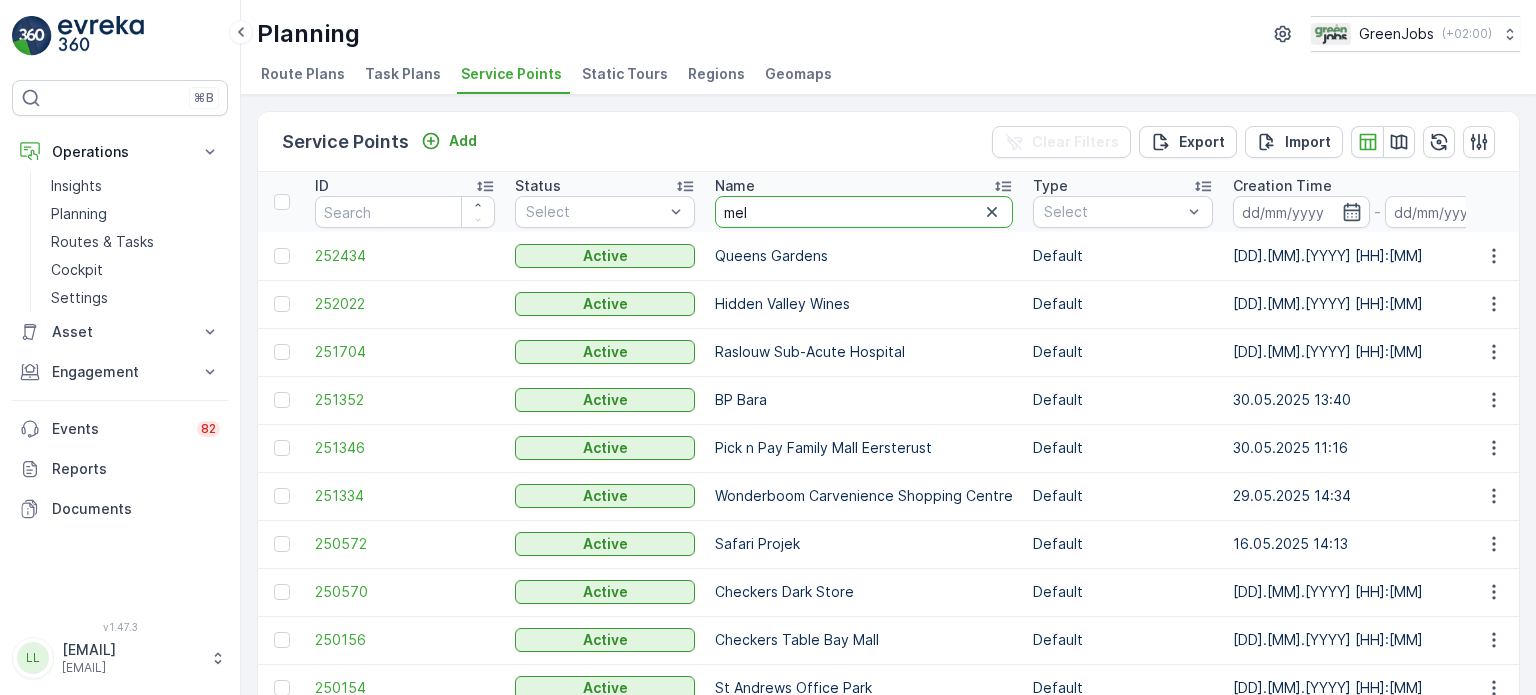 type on "melk" 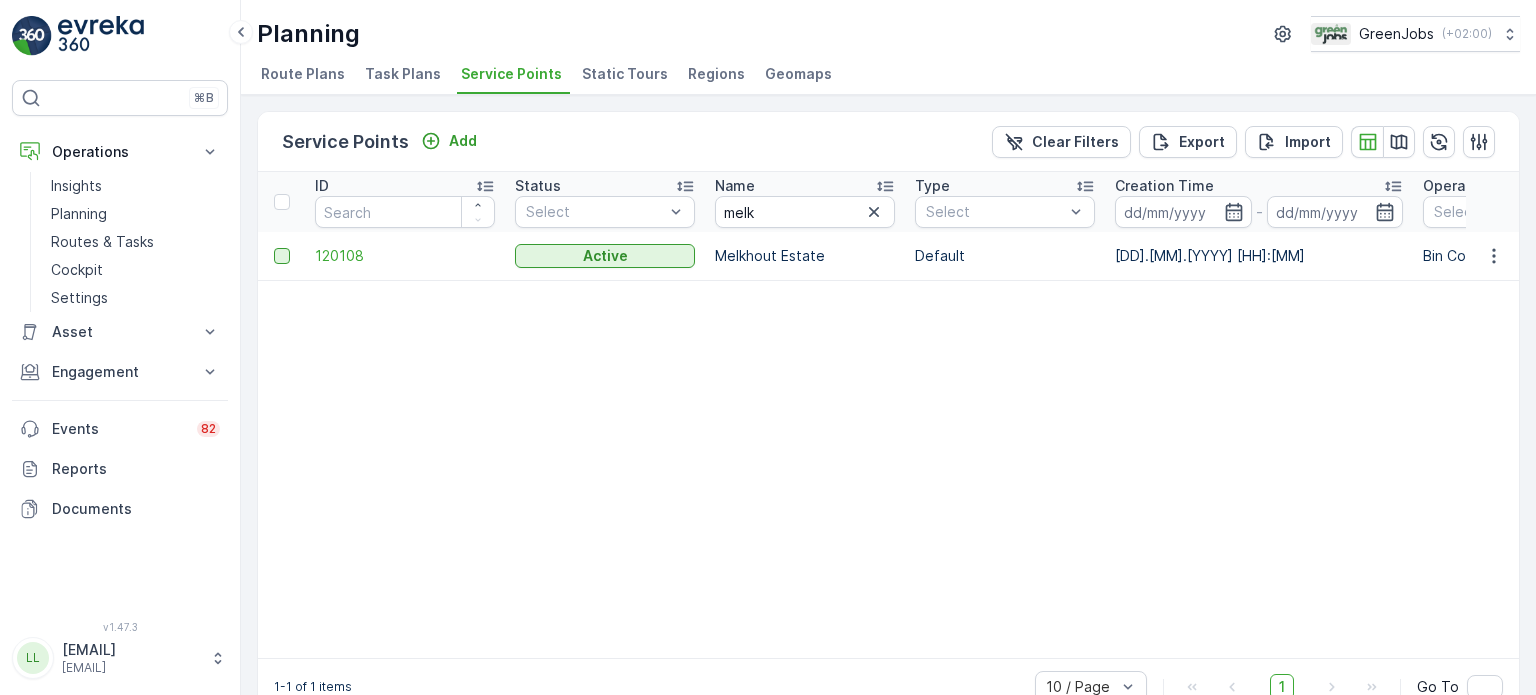 click at bounding box center (282, 256) 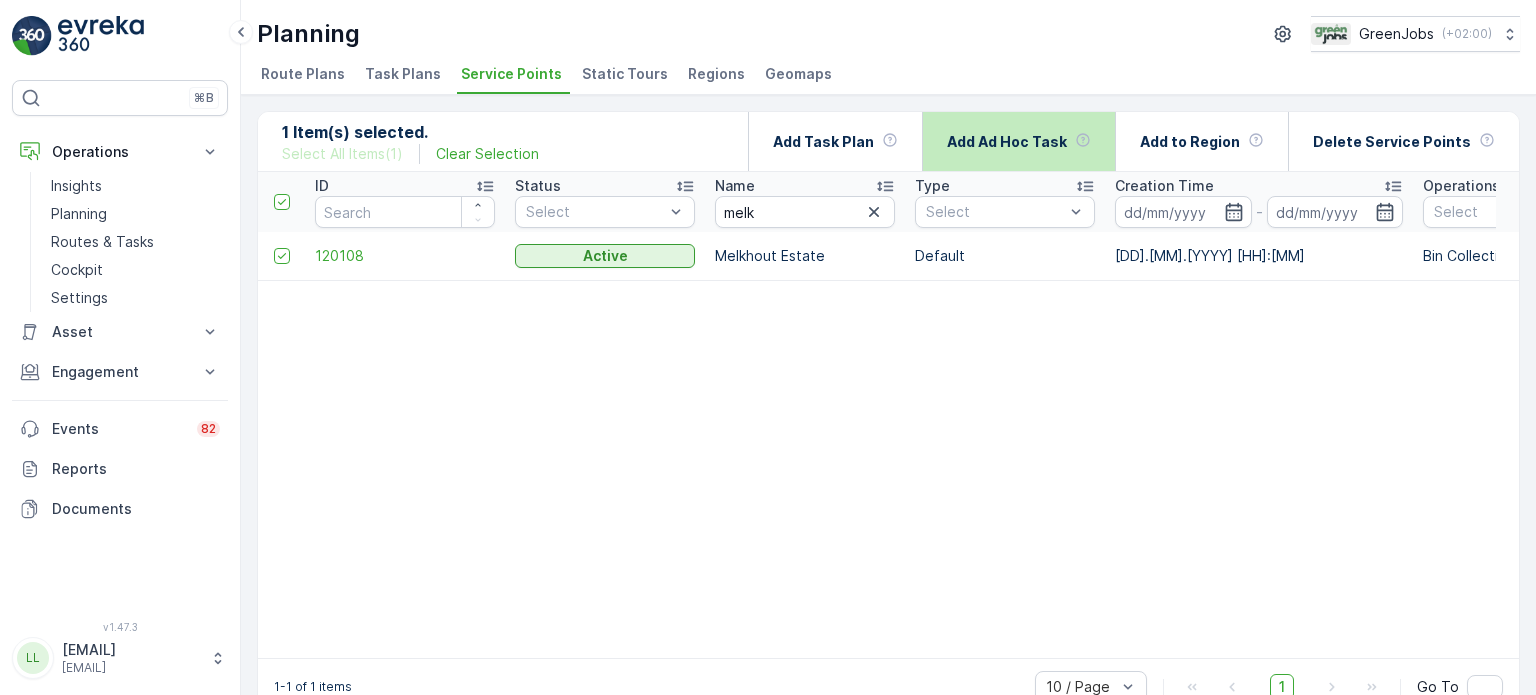 click on "Add Ad Hoc Task" at bounding box center (1007, 142) 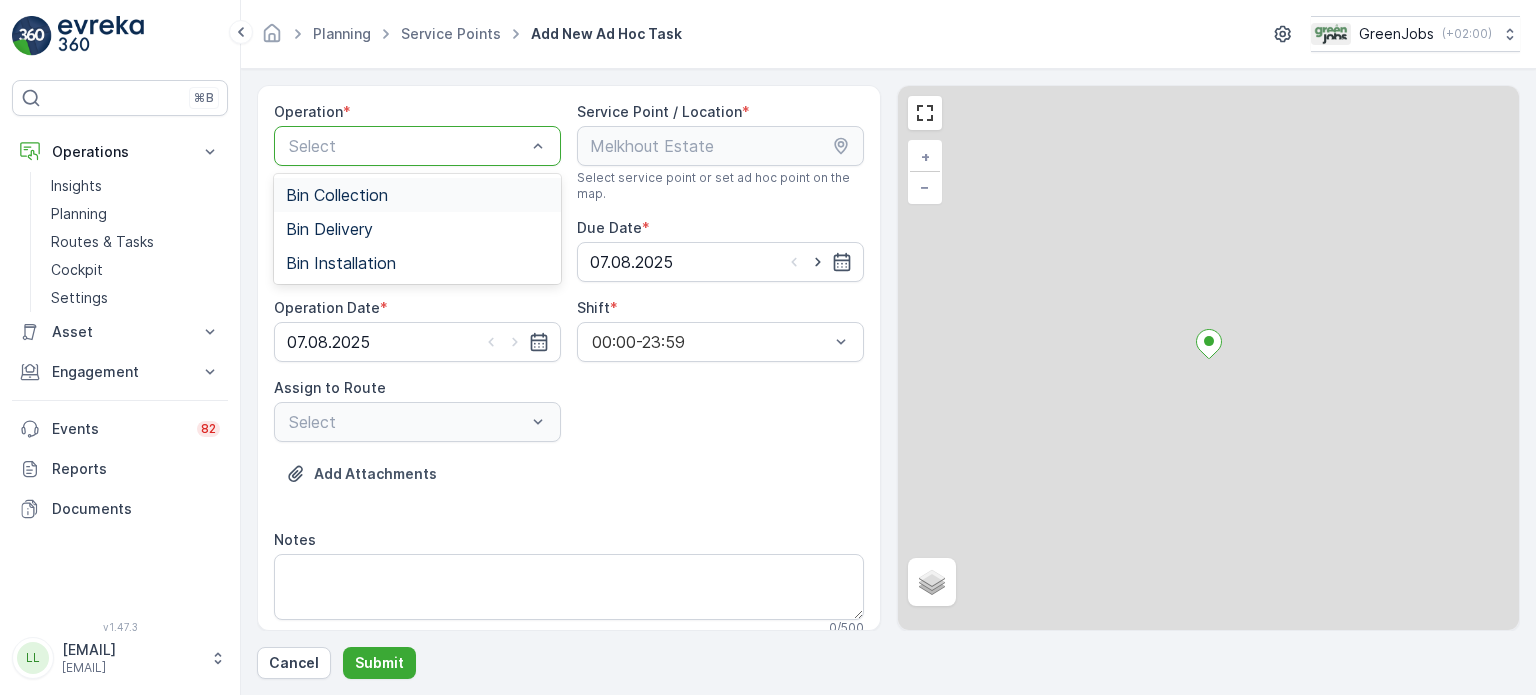 click at bounding box center (407, 146) 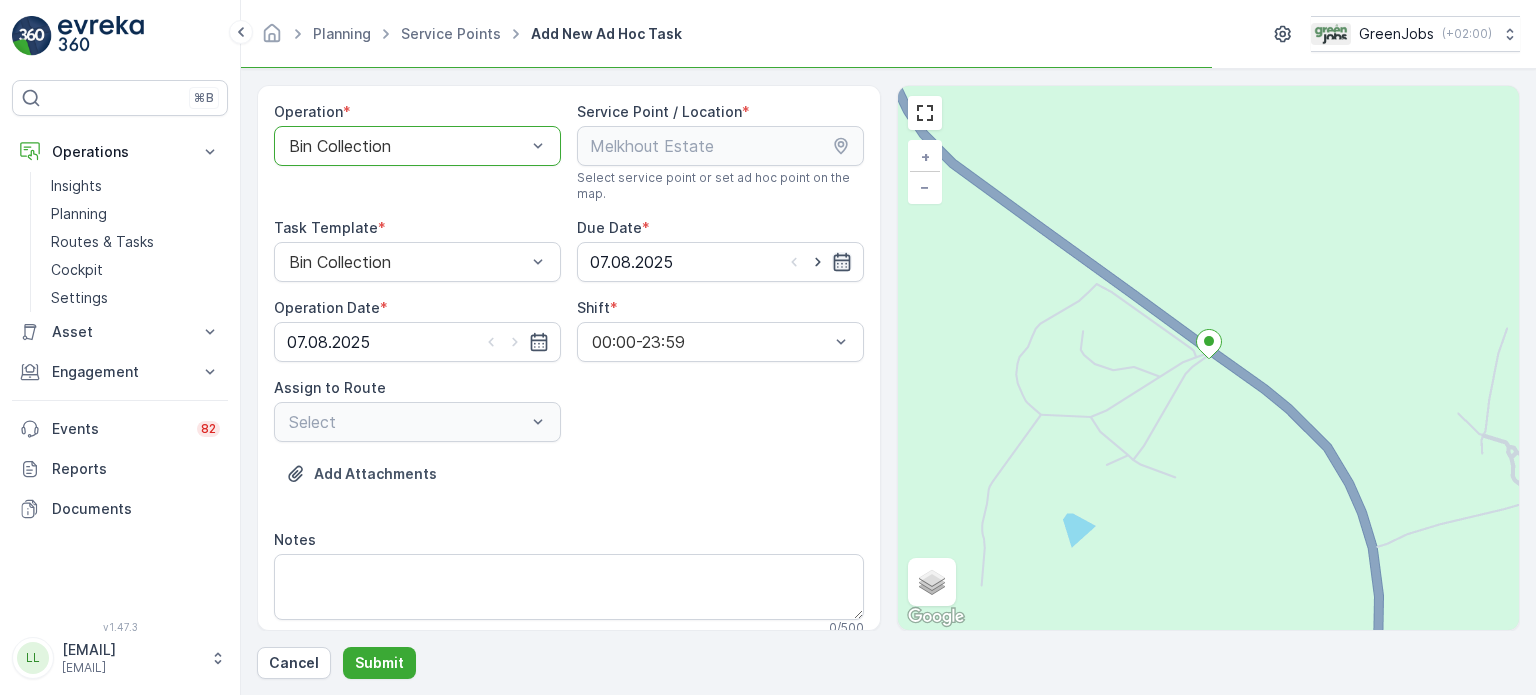 click 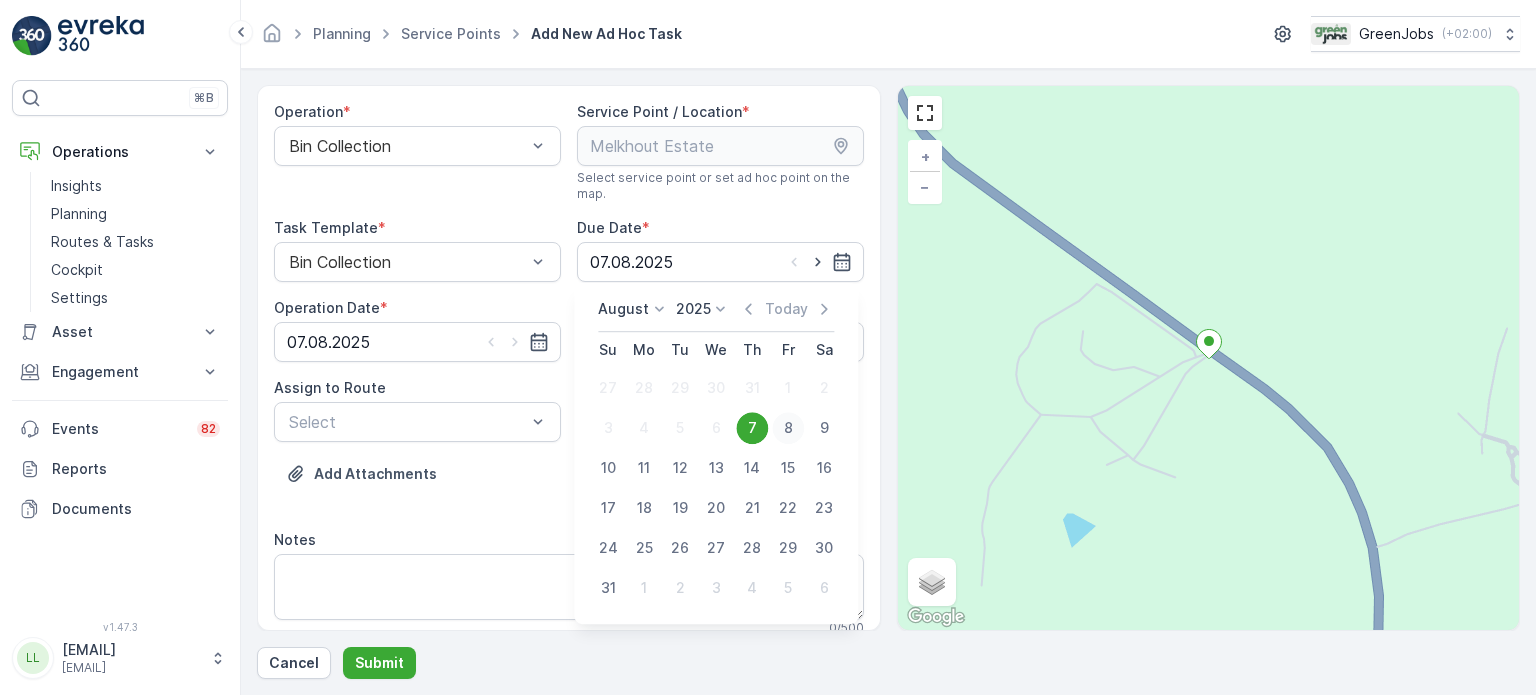 click on "8" at bounding box center (788, 428) 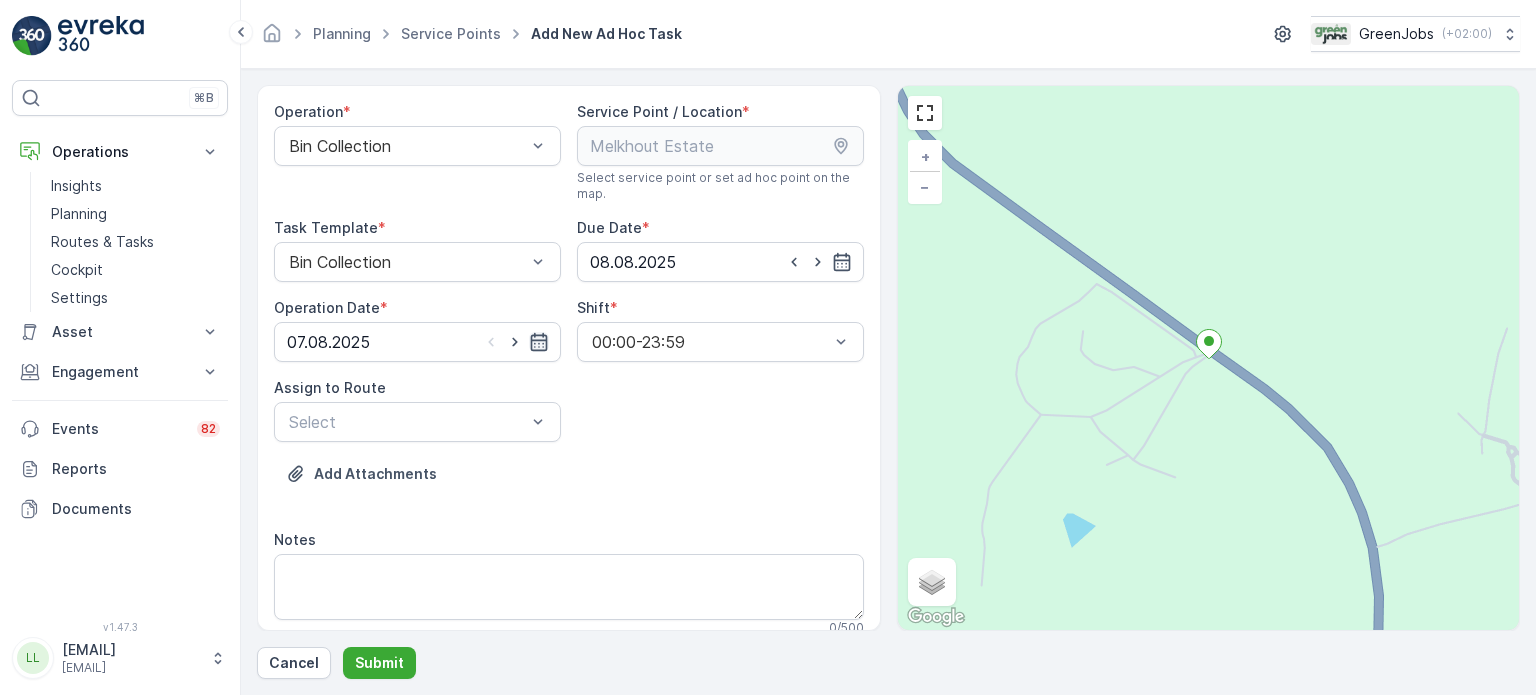 click 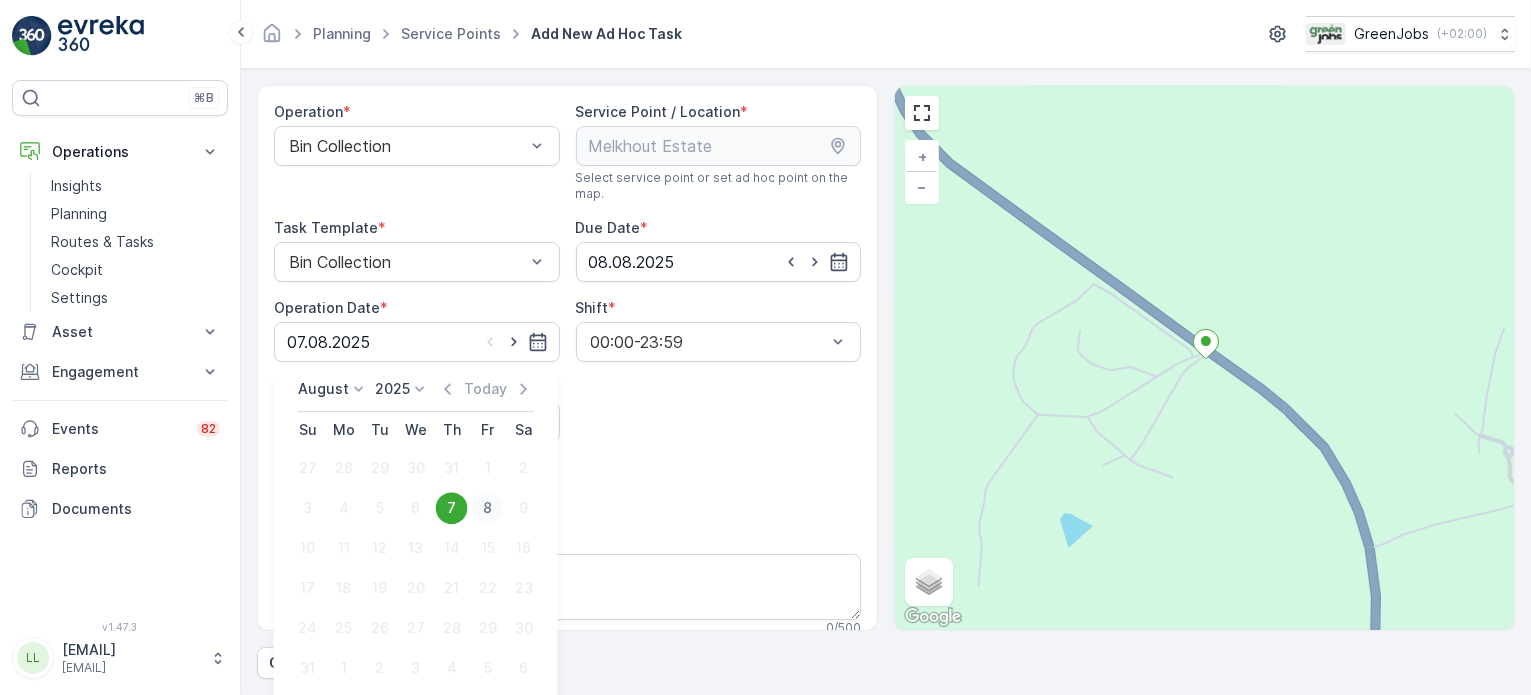 click on "8" at bounding box center [488, 508] 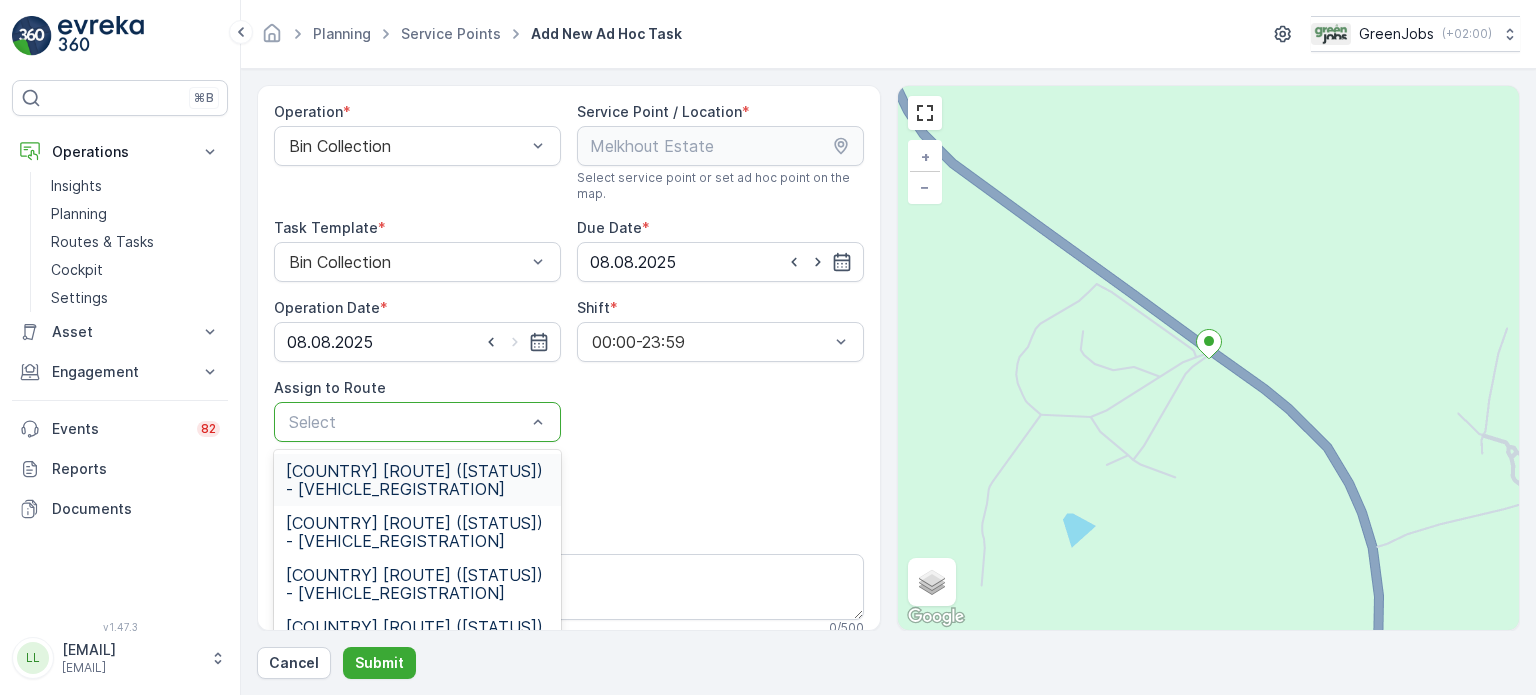 click at bounding box center (407, 422) 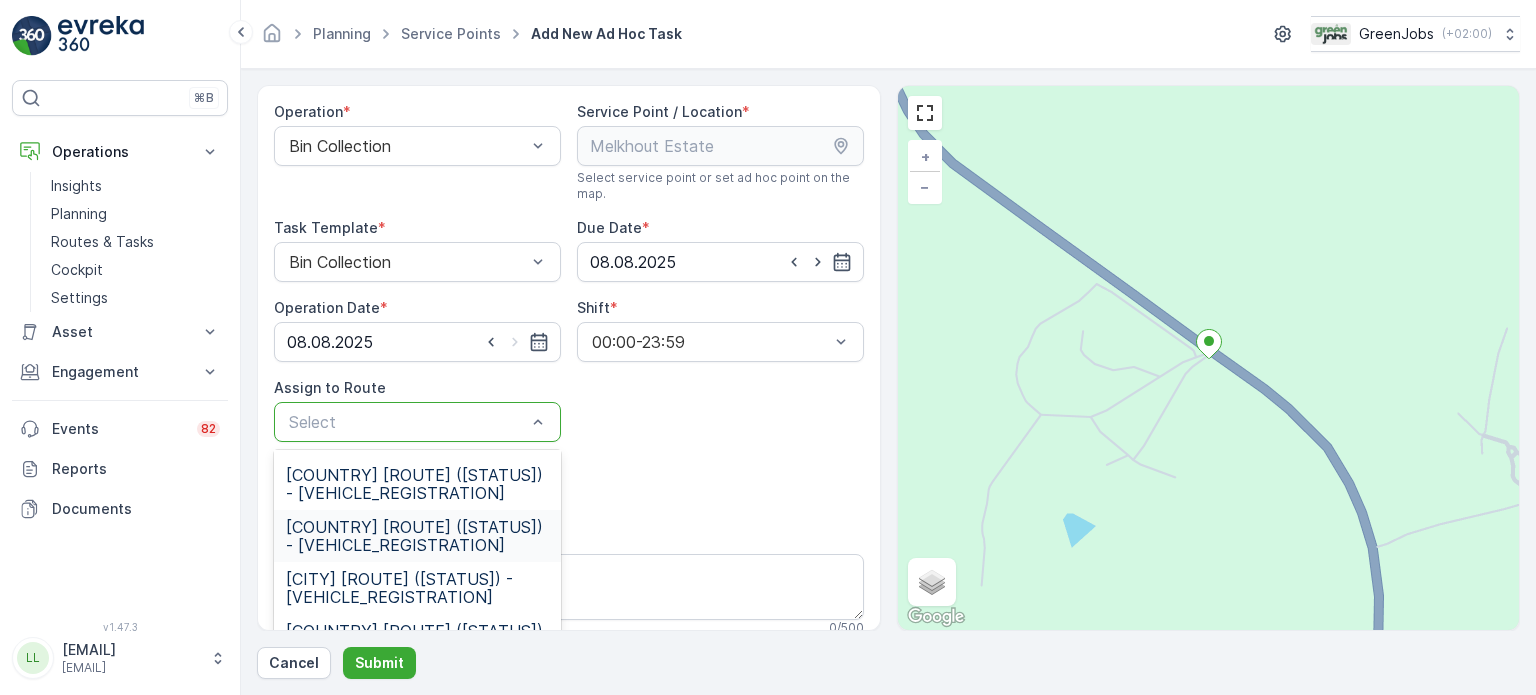scroll, scrollTop: 200, scrollLeft: 0, axis: vertical 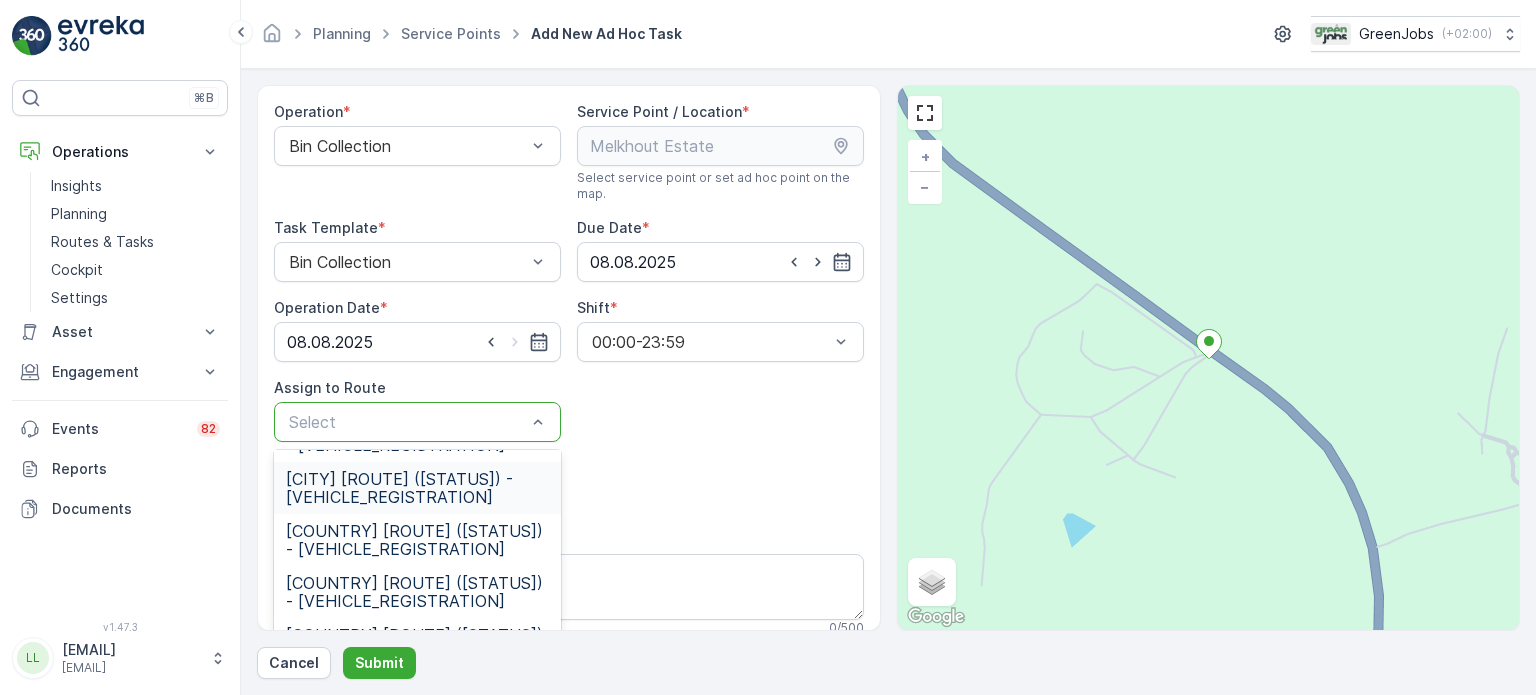 click on "[CITY] [ROUTE] ([STATUS]) - [VEHICLE_REGISTRATION]" at bounding box center [417, 488] 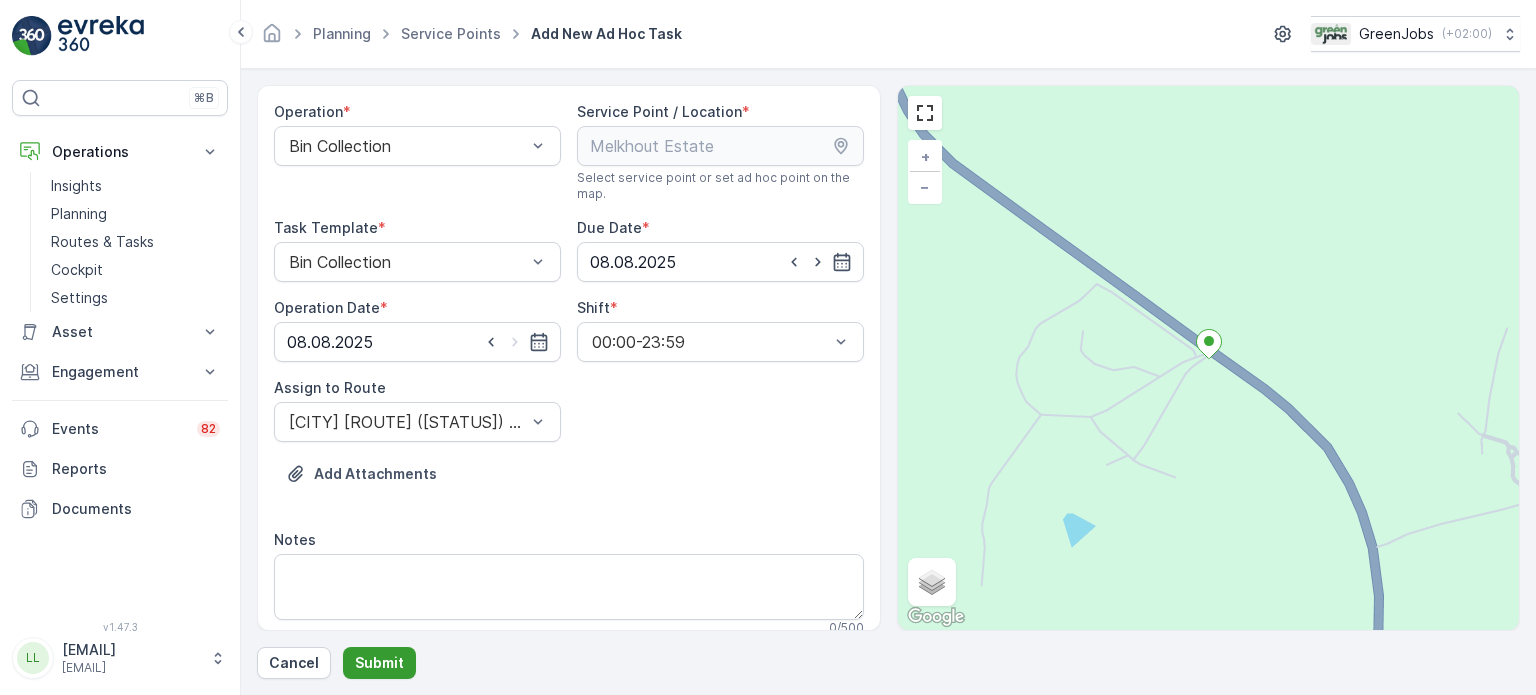 click on "Submit" at bounding box center [379, 663] 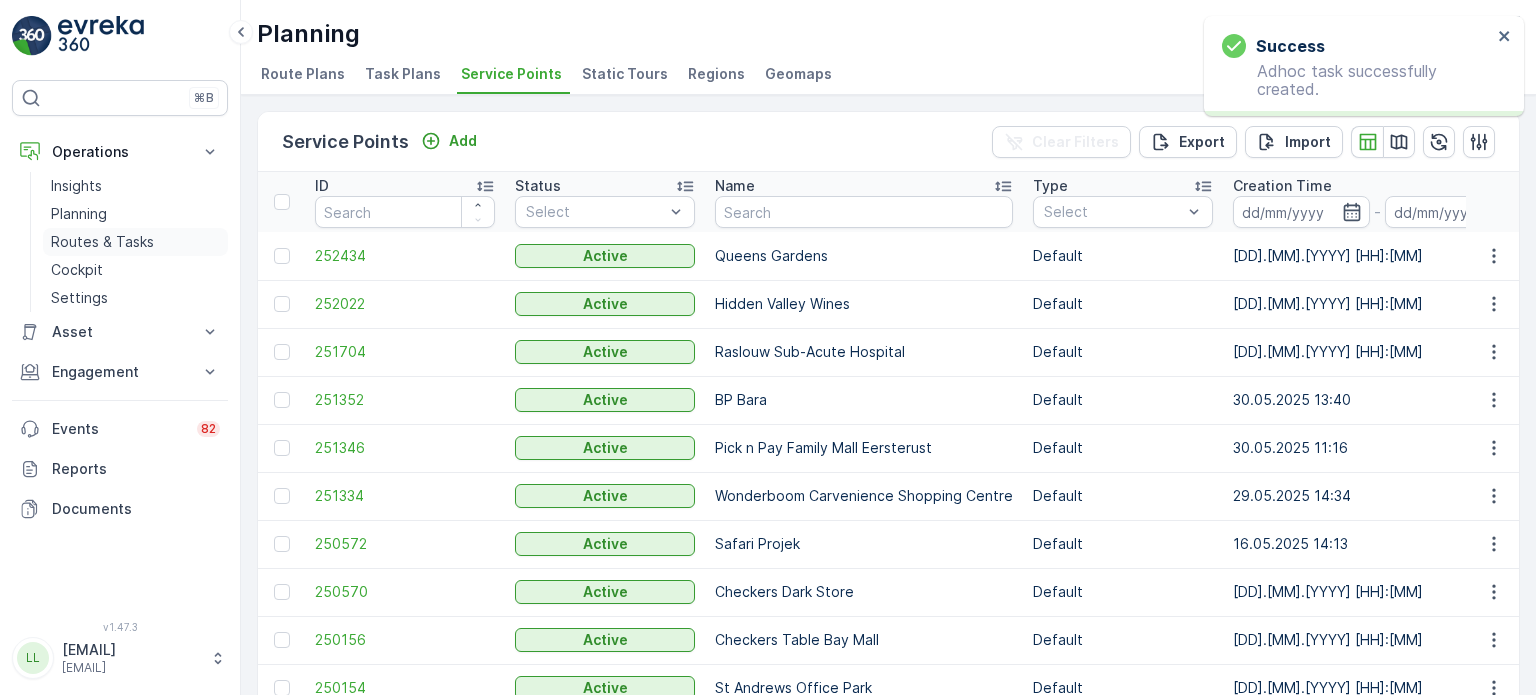 click on "Routes & Tasks" at bounding box center [102, 242] 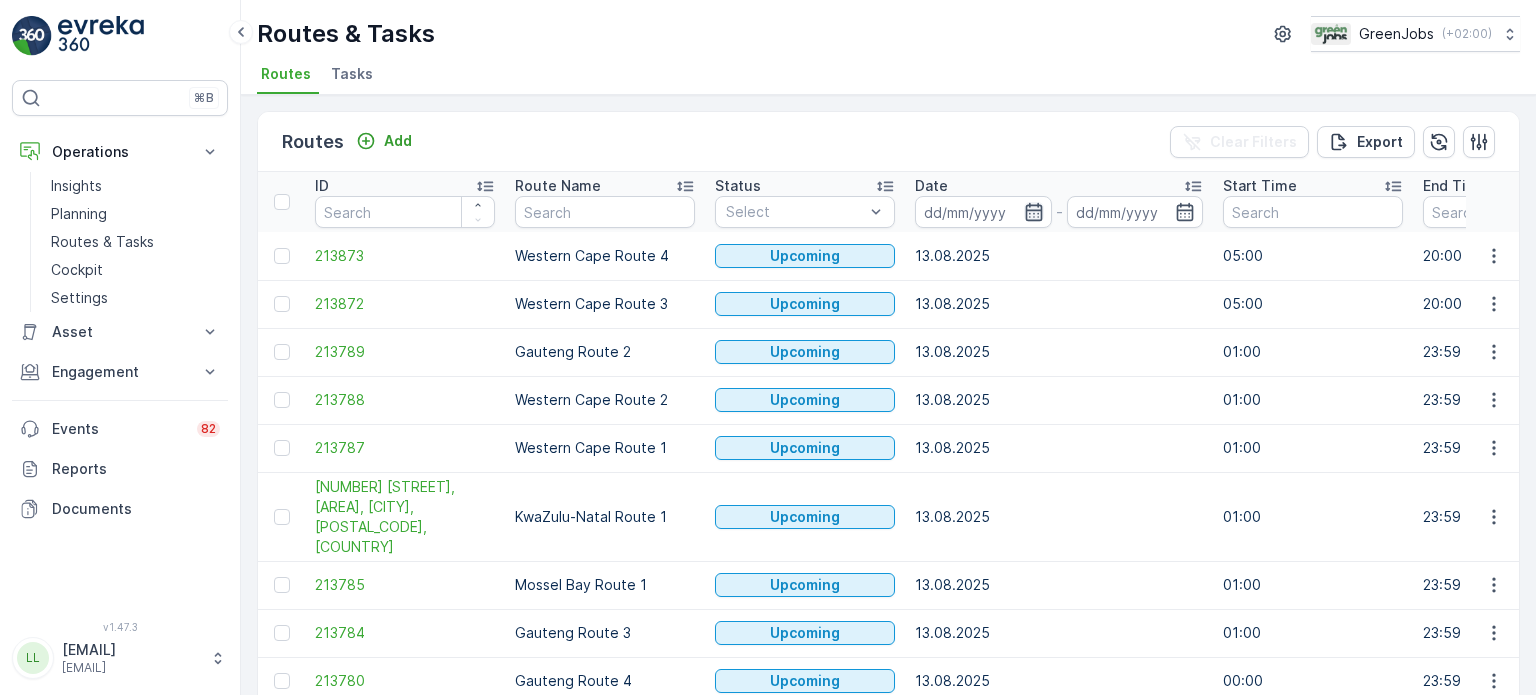 click 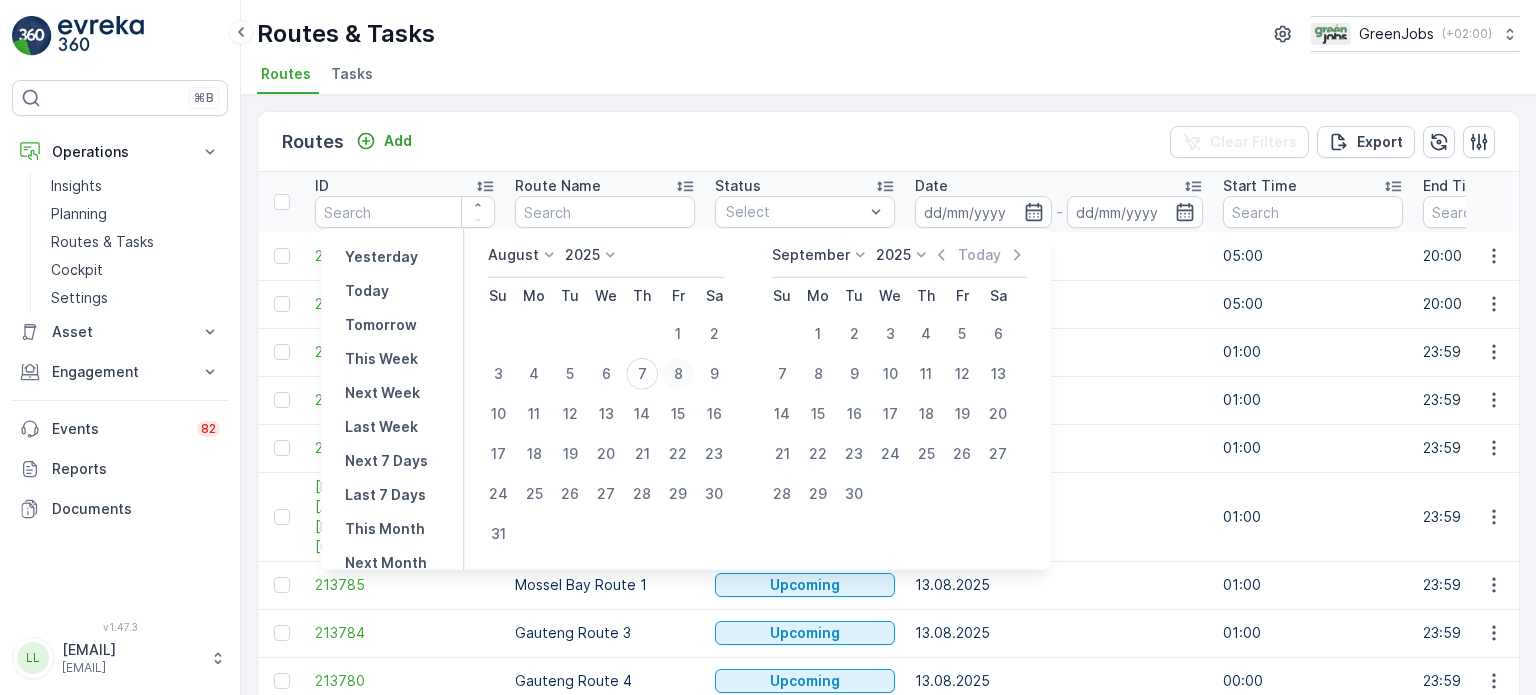 click on "8" at bounding box center [678, 374] 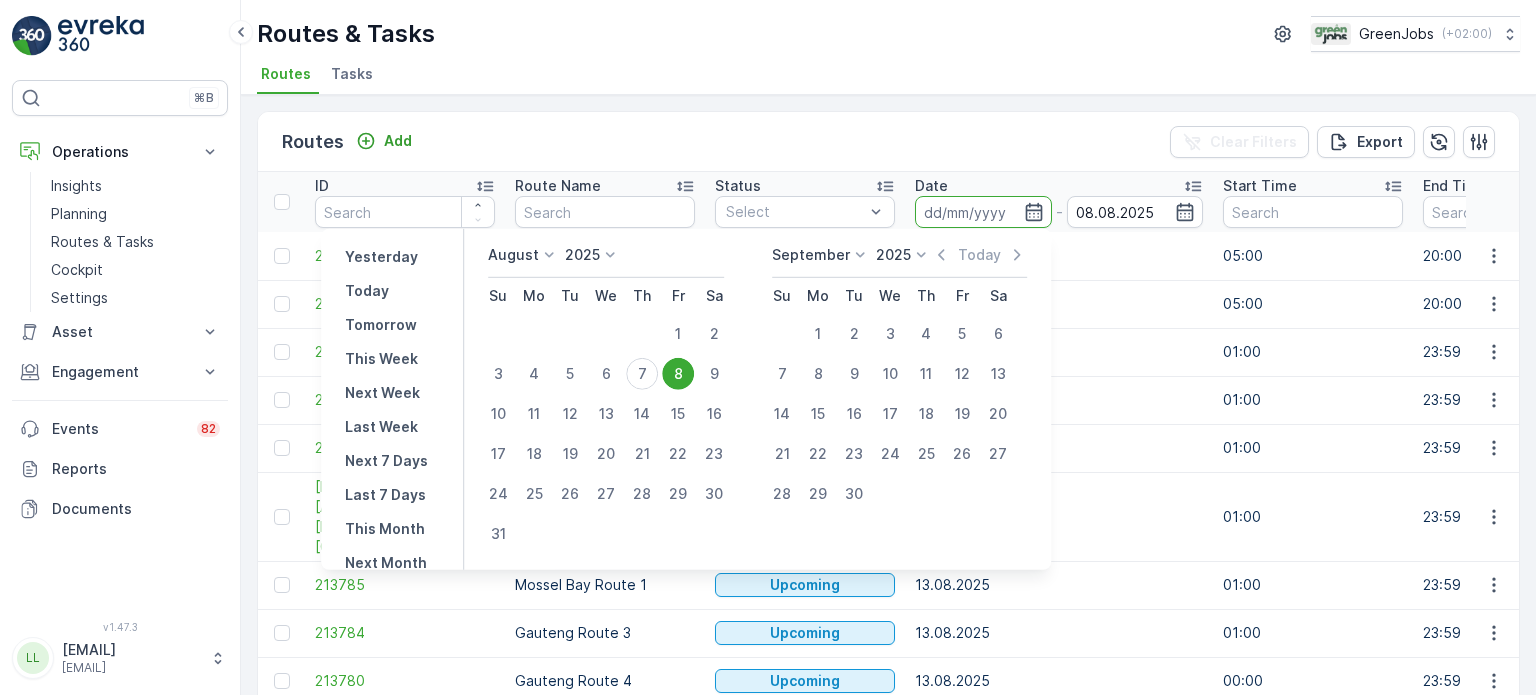 click on "8" at bounding box center [678, 374] 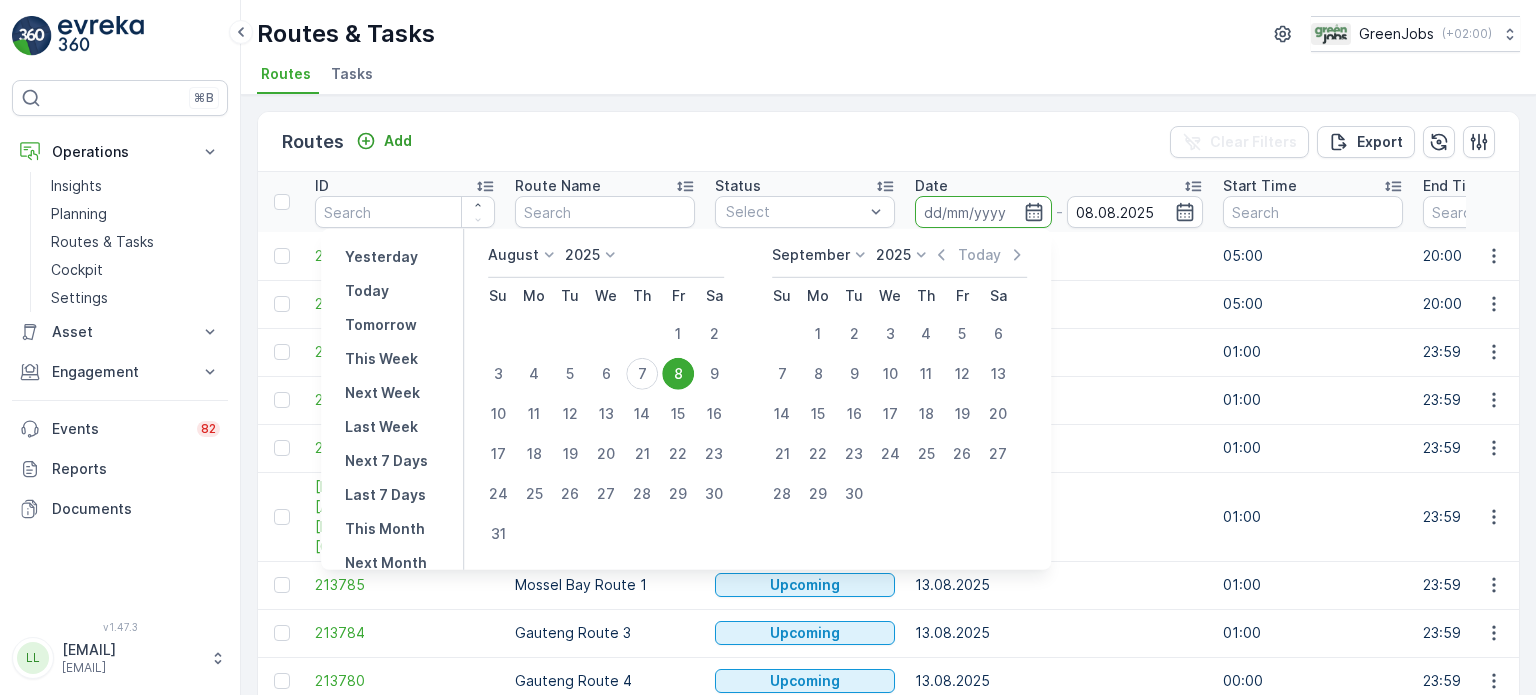type on "08.08.2025" 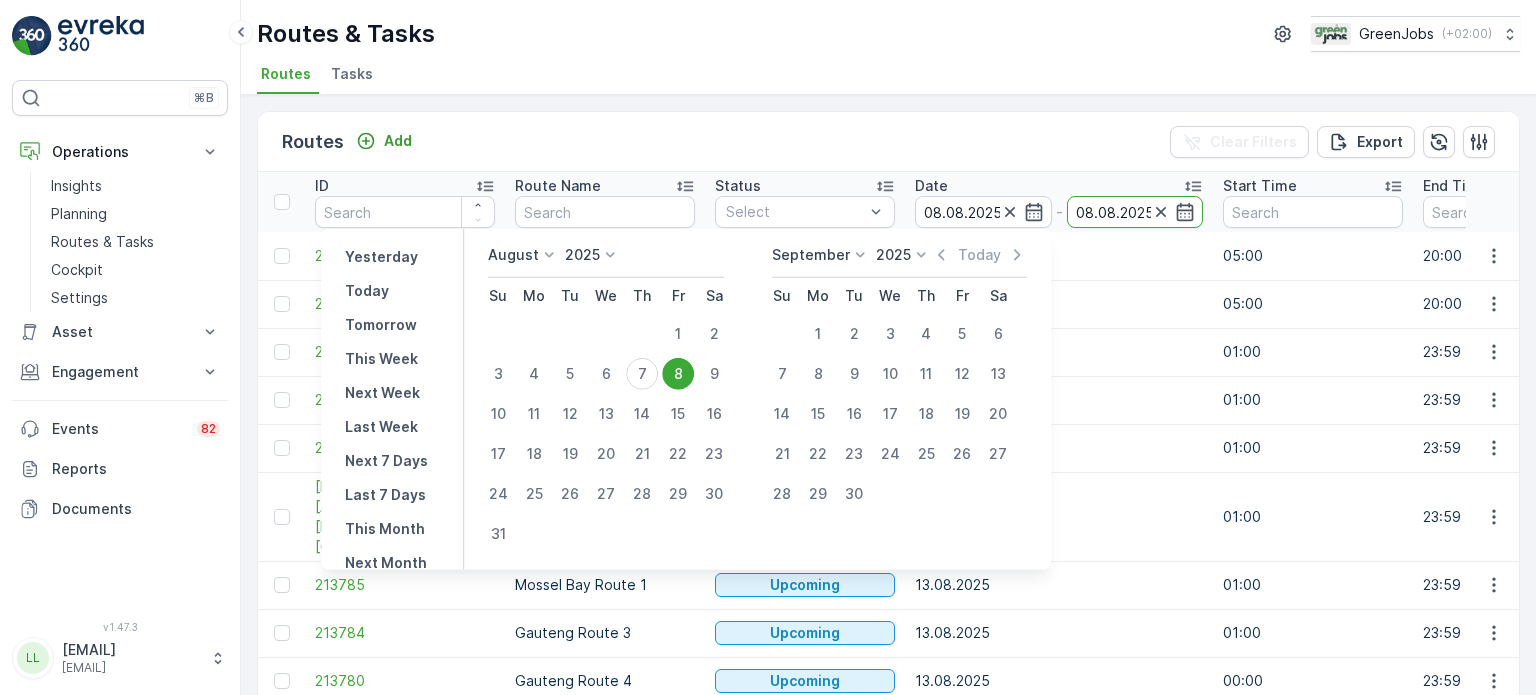 click on "8" at bounding box center (678, 374) 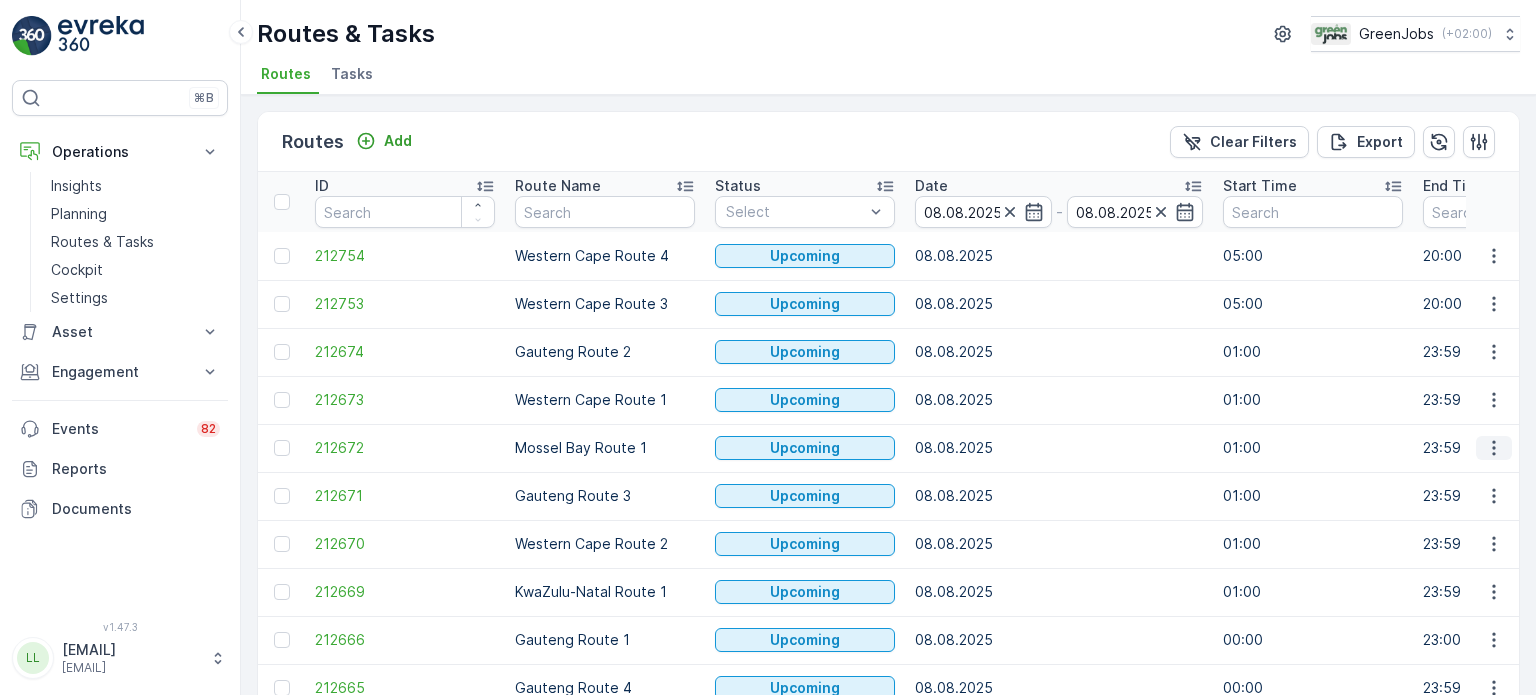 click 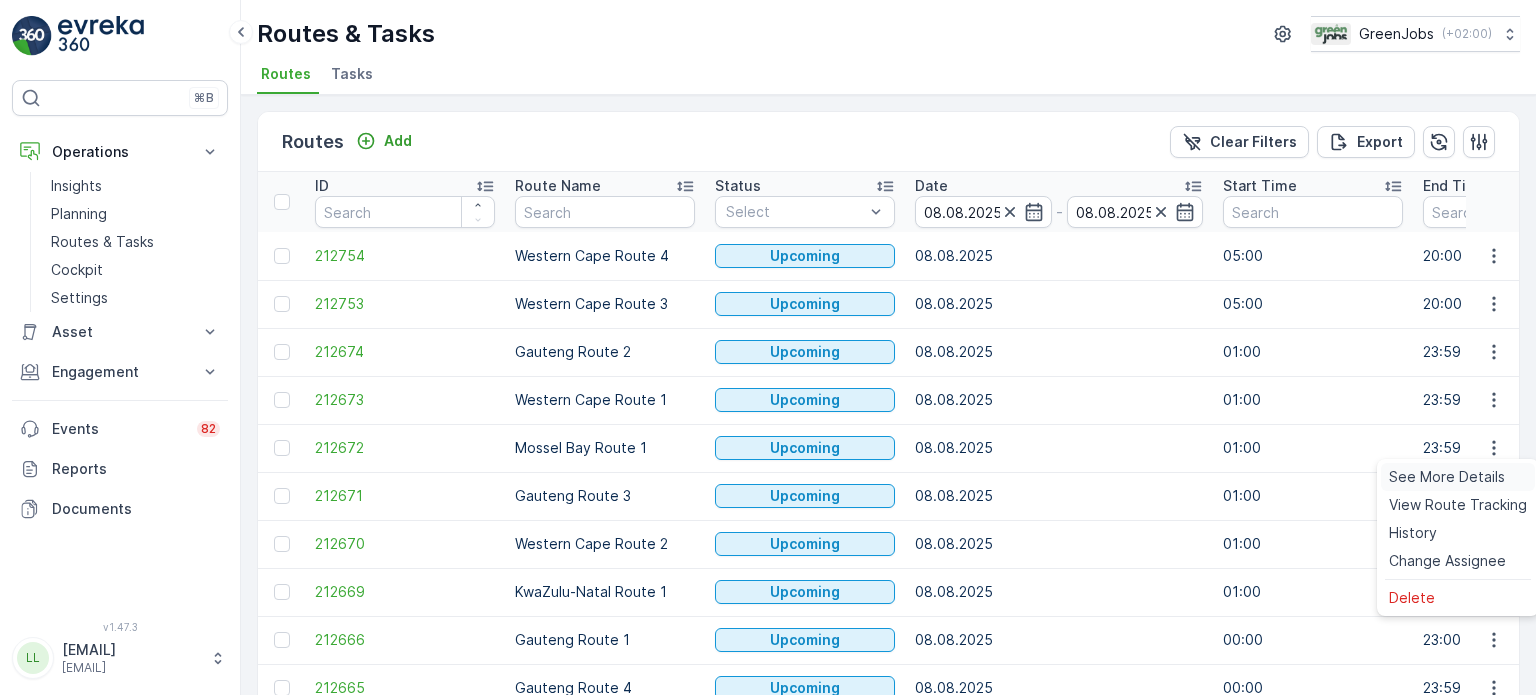 click on "See More Details" at bounding box center [1447, 477] 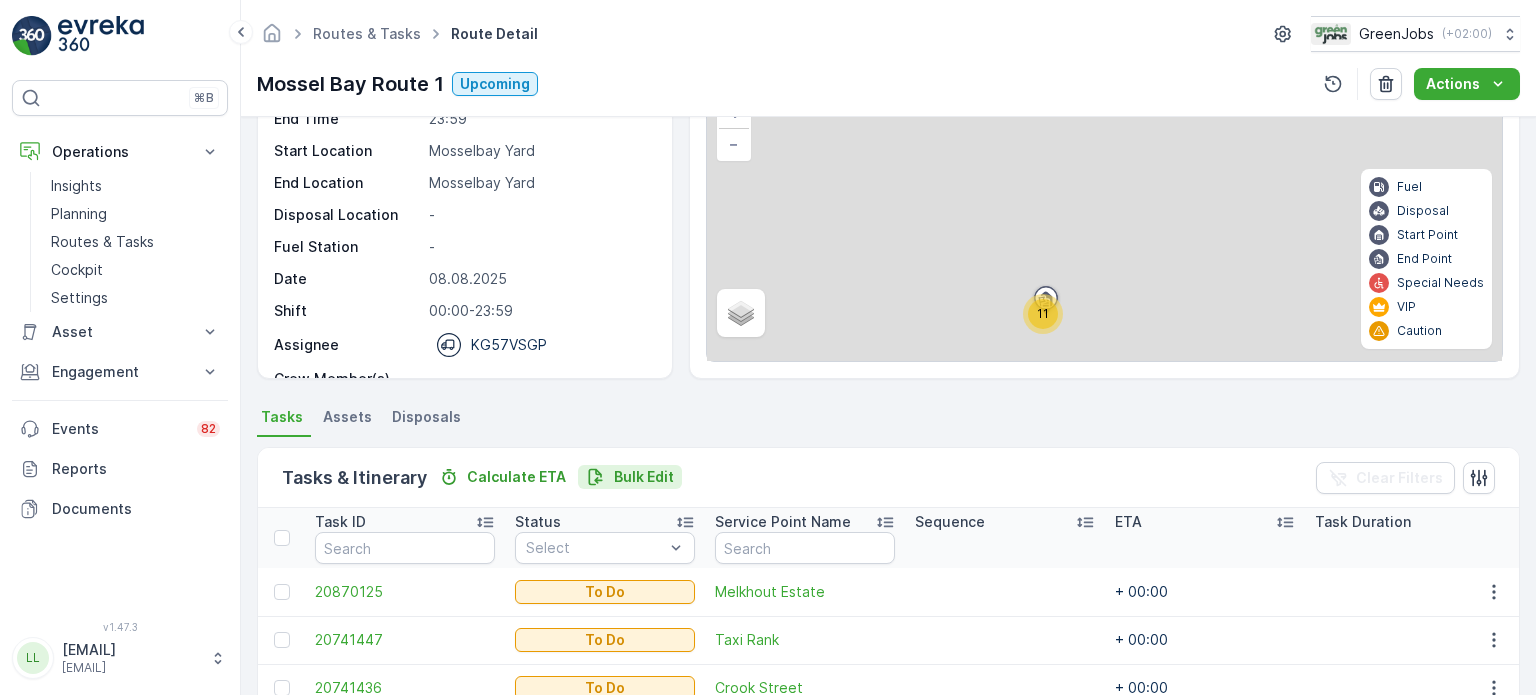 scroll, scrollTop: 200, scrollLeft: 0, axis: vertical 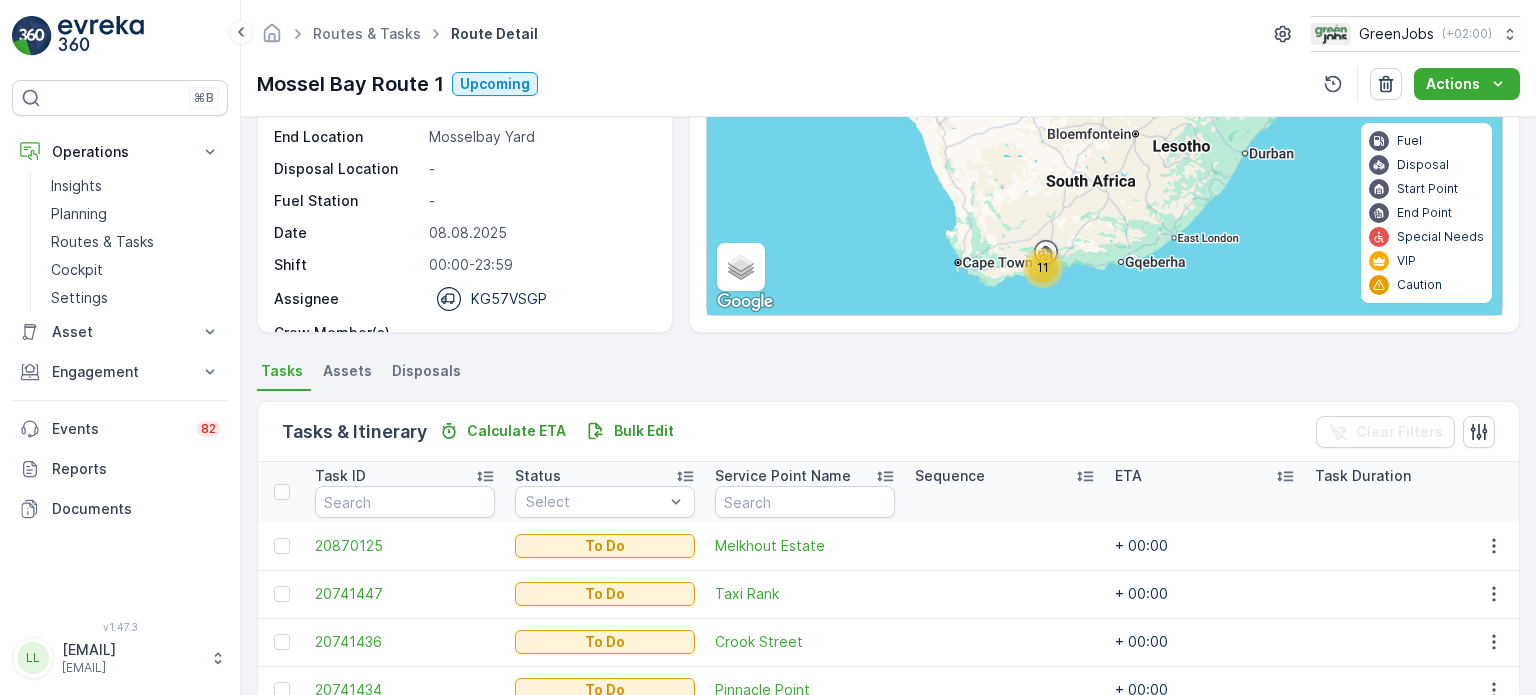 click on "Cockpit" at bounding box center [135, 270] 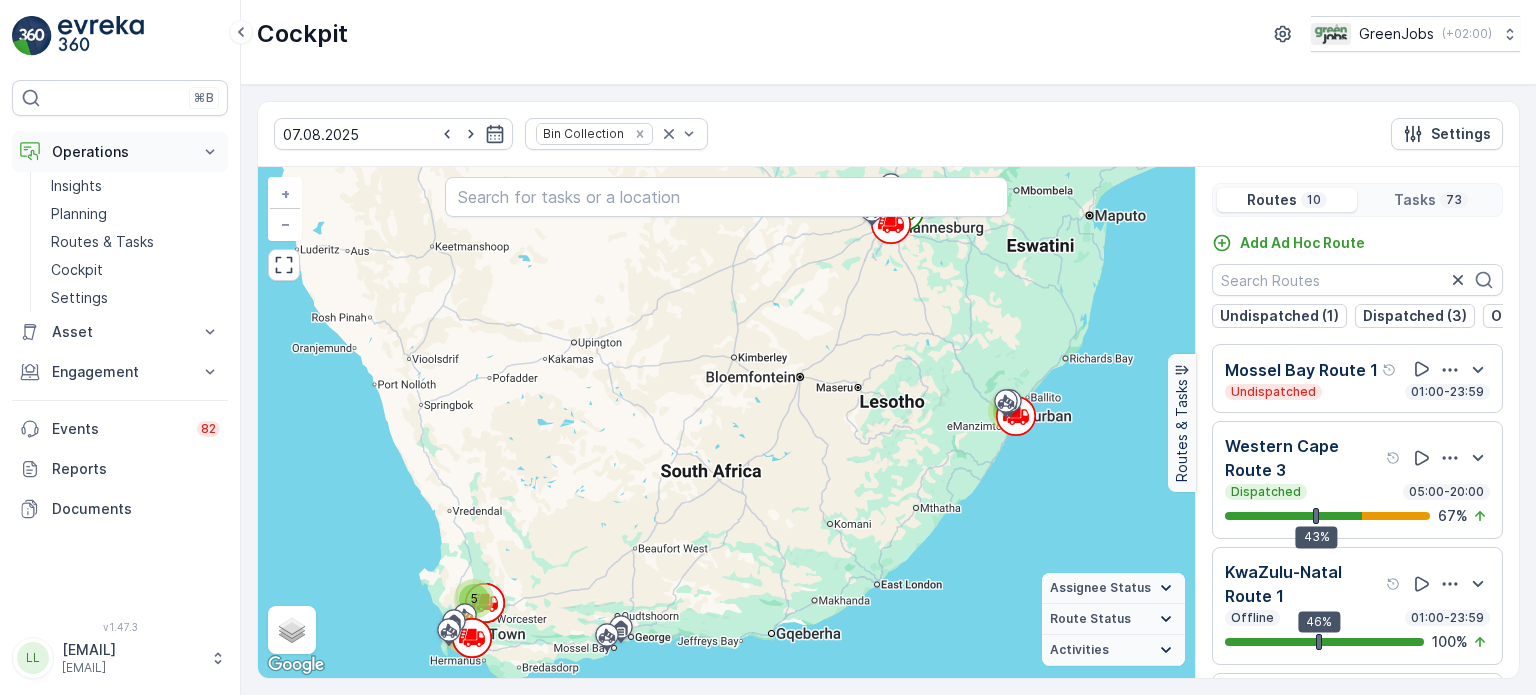 click on "Operations" at bounding box center [120, 152] 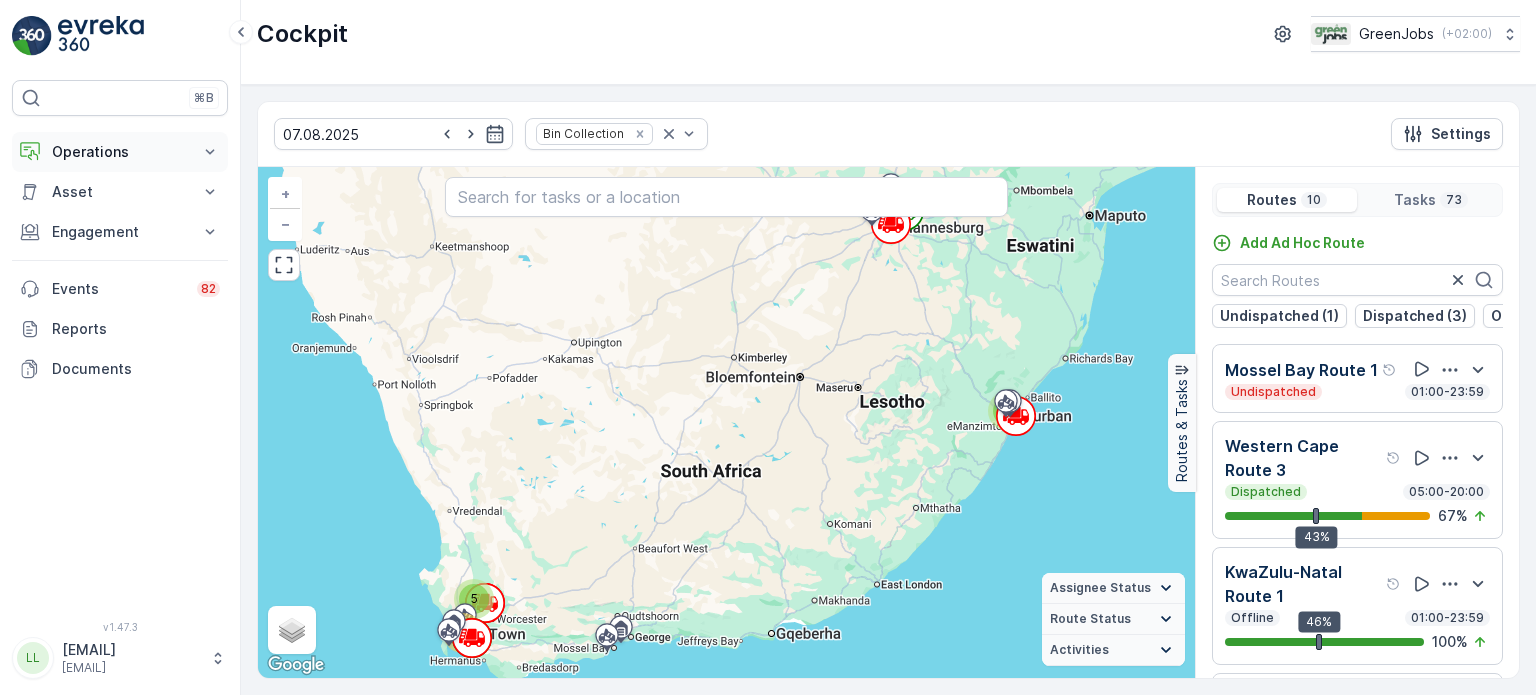 click on "Operations" at bounding box center [120, 152] 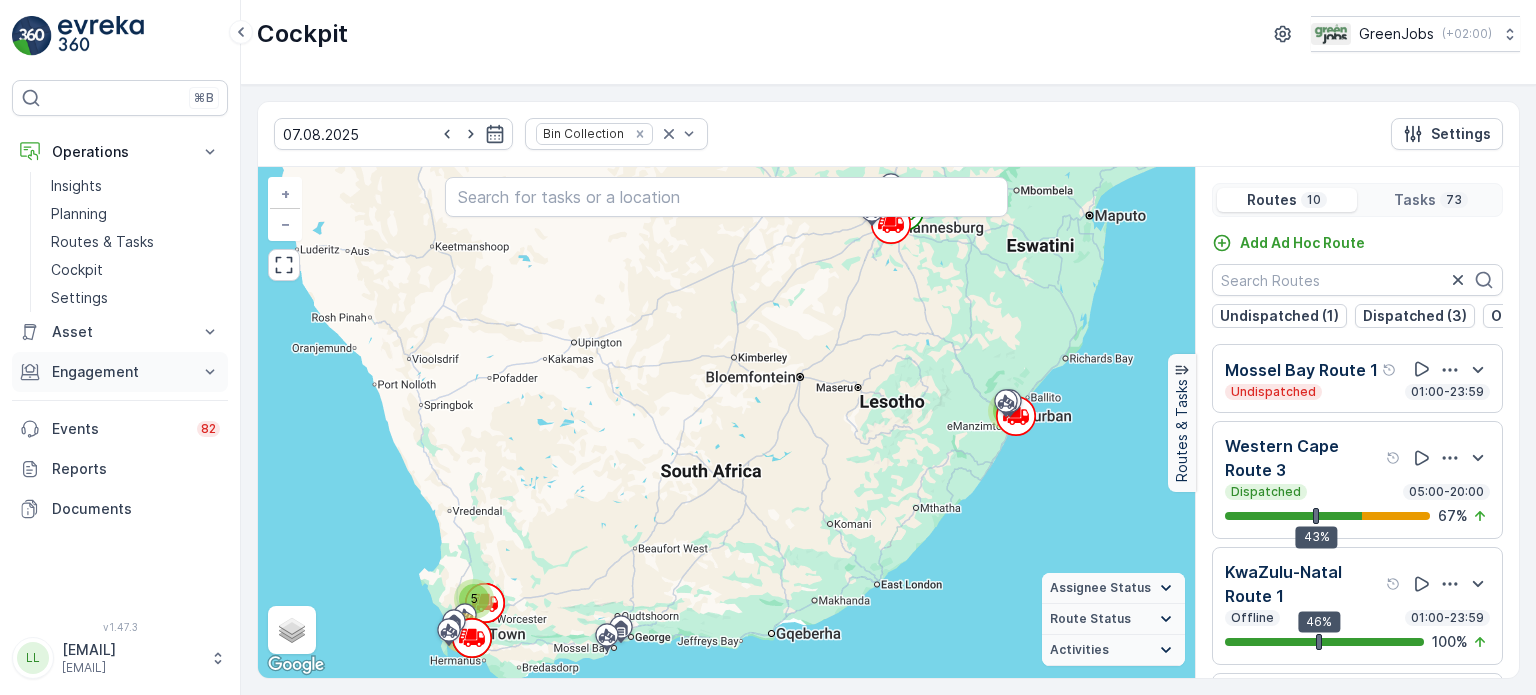 click on "Engagement" at bounding box center [120, 372] 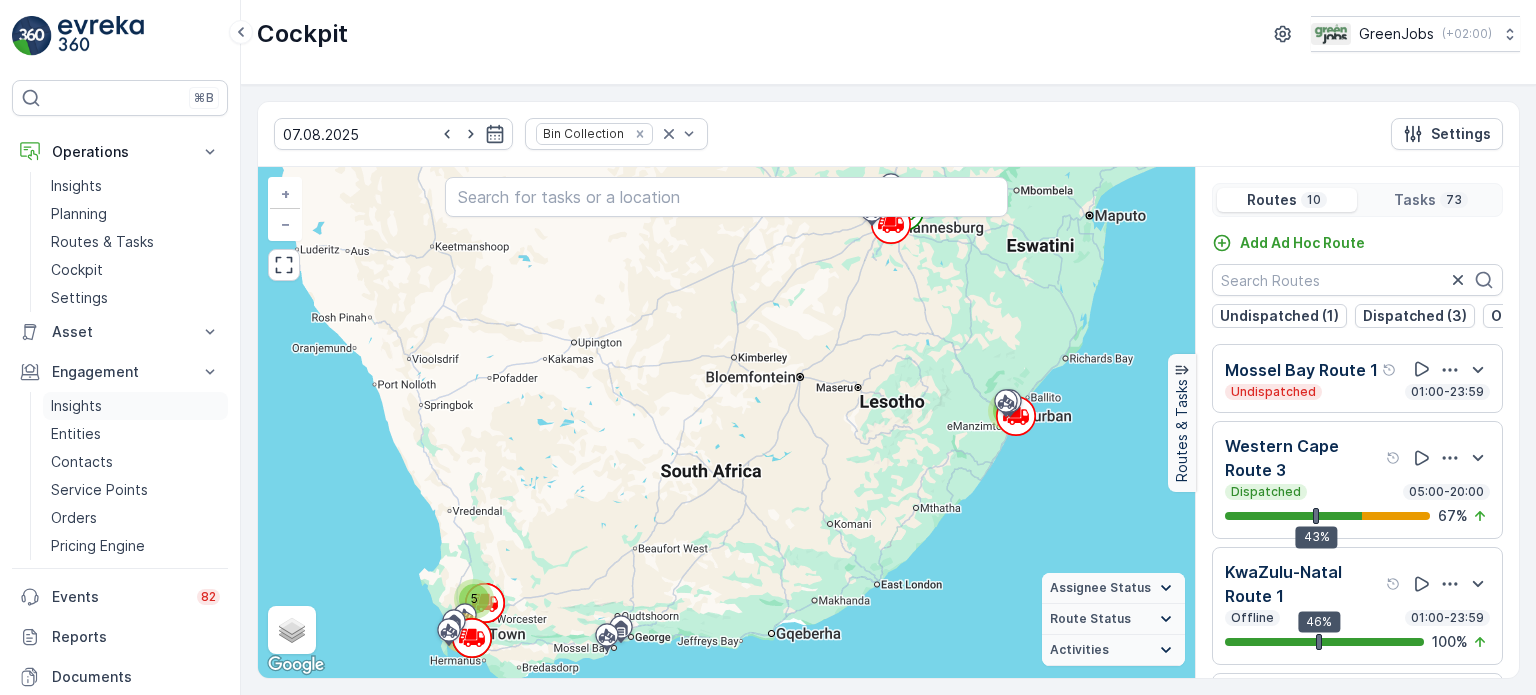 click on "Insights" at bounding box center [76, 406] 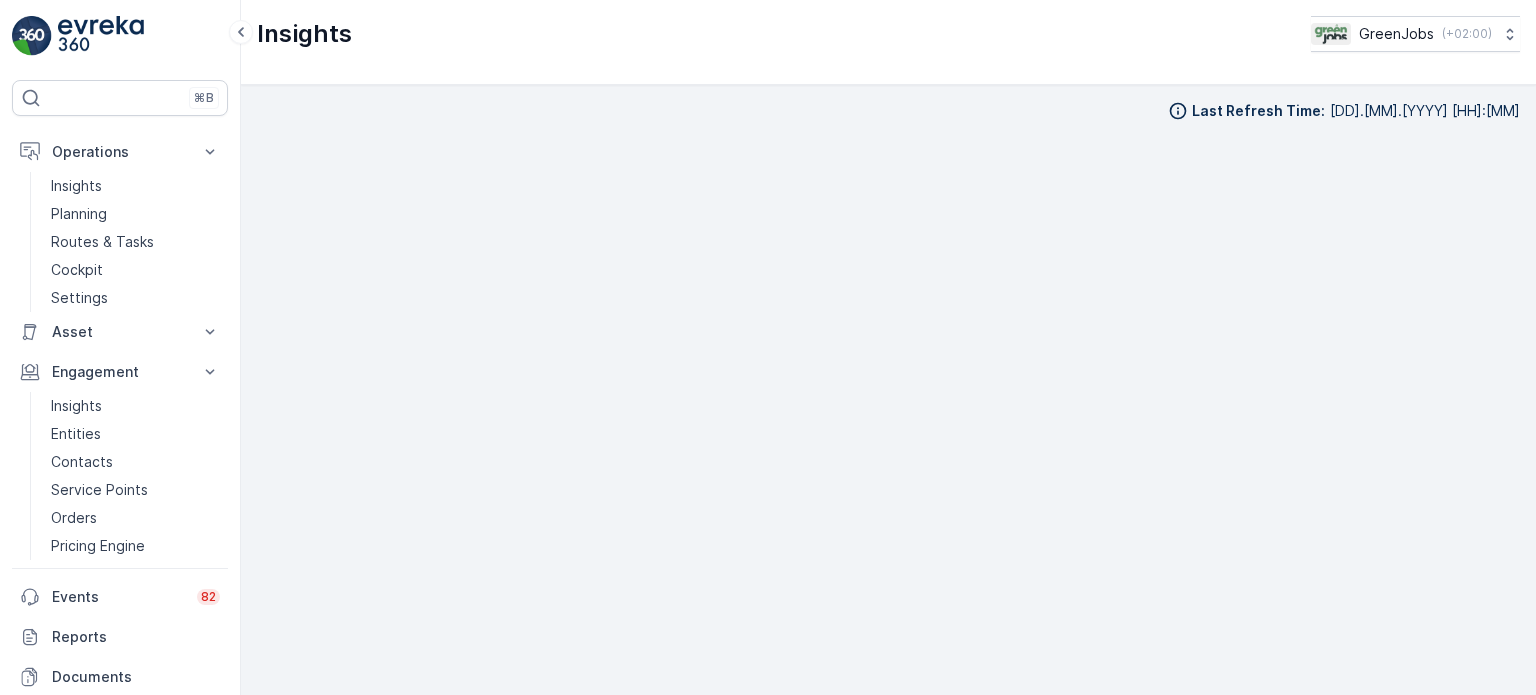 scroll, scrollTop: 16, scrollLeft: 0, axis: vertical 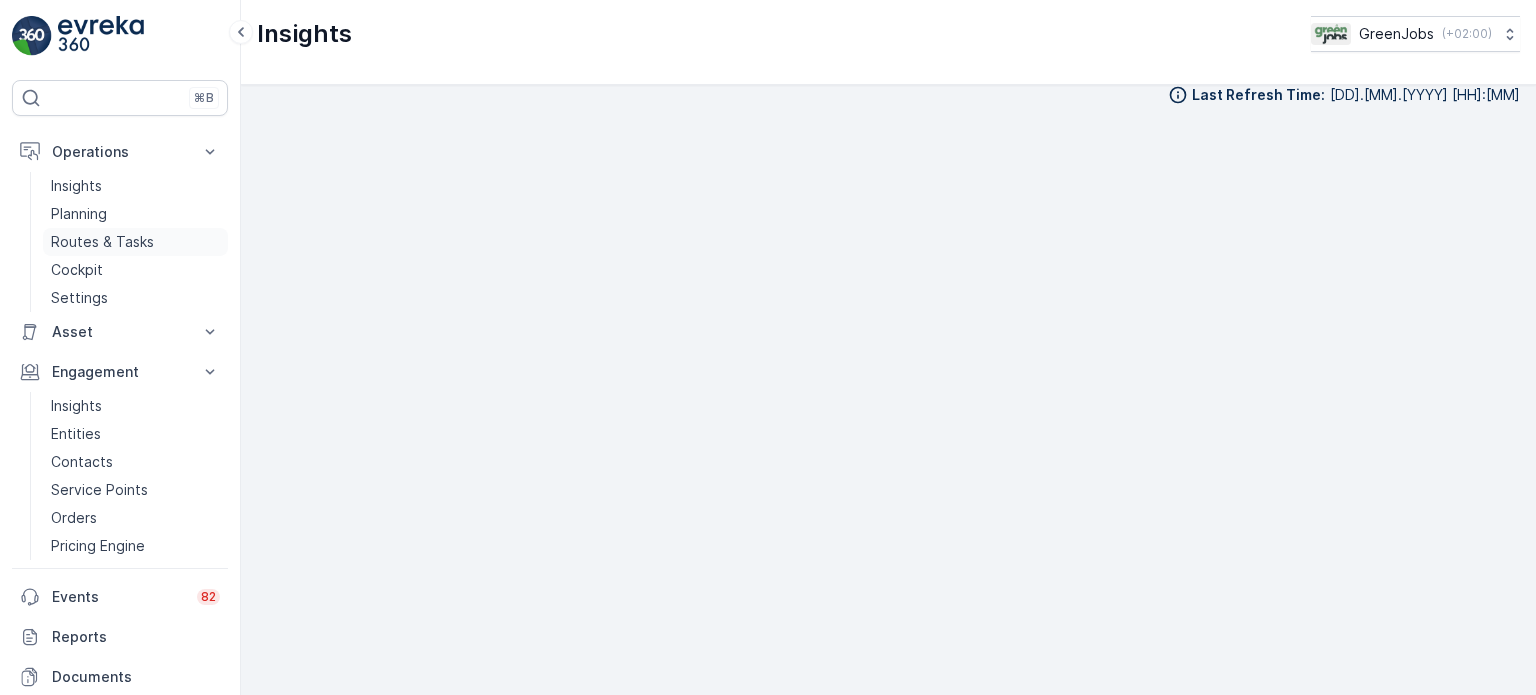 click on "Routes & Tasks" at bounding box center [102, 242] 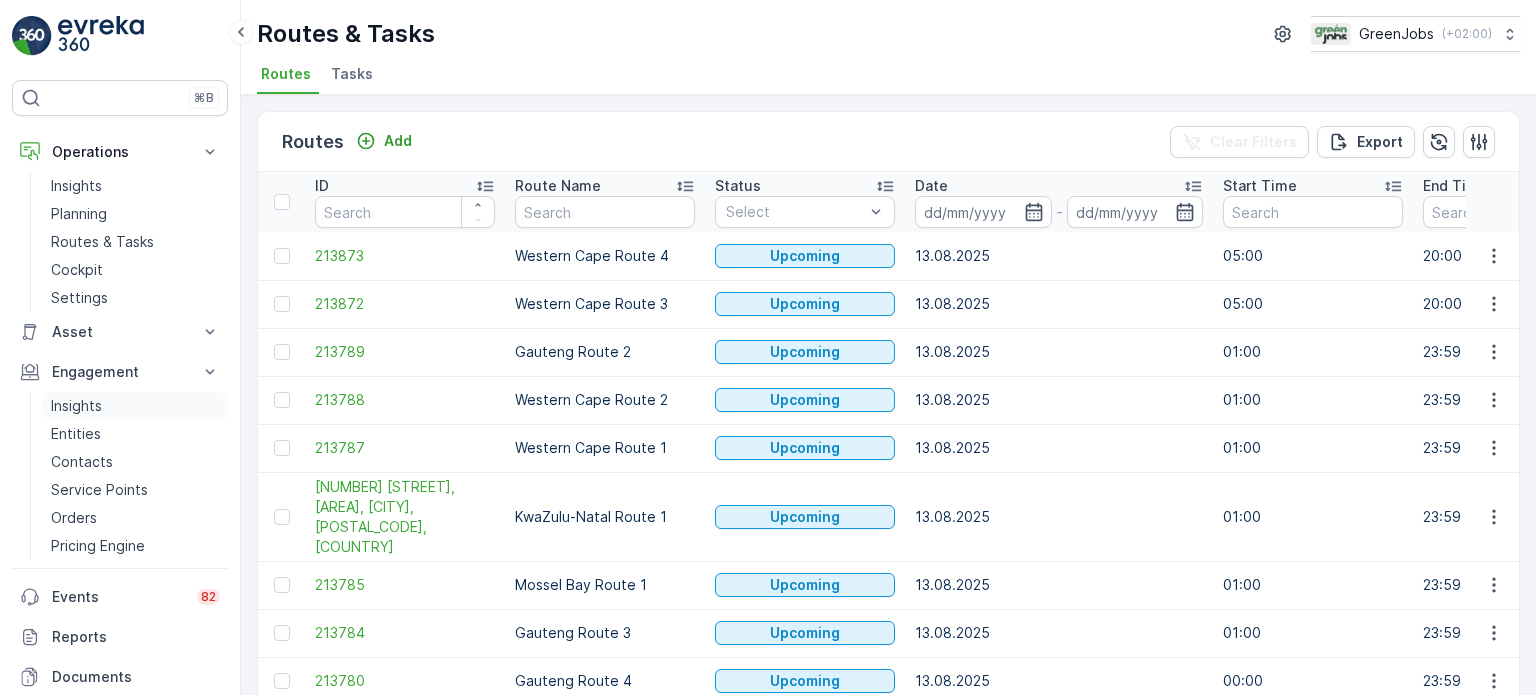 click on "Insights" at bounding box center (76, 406) 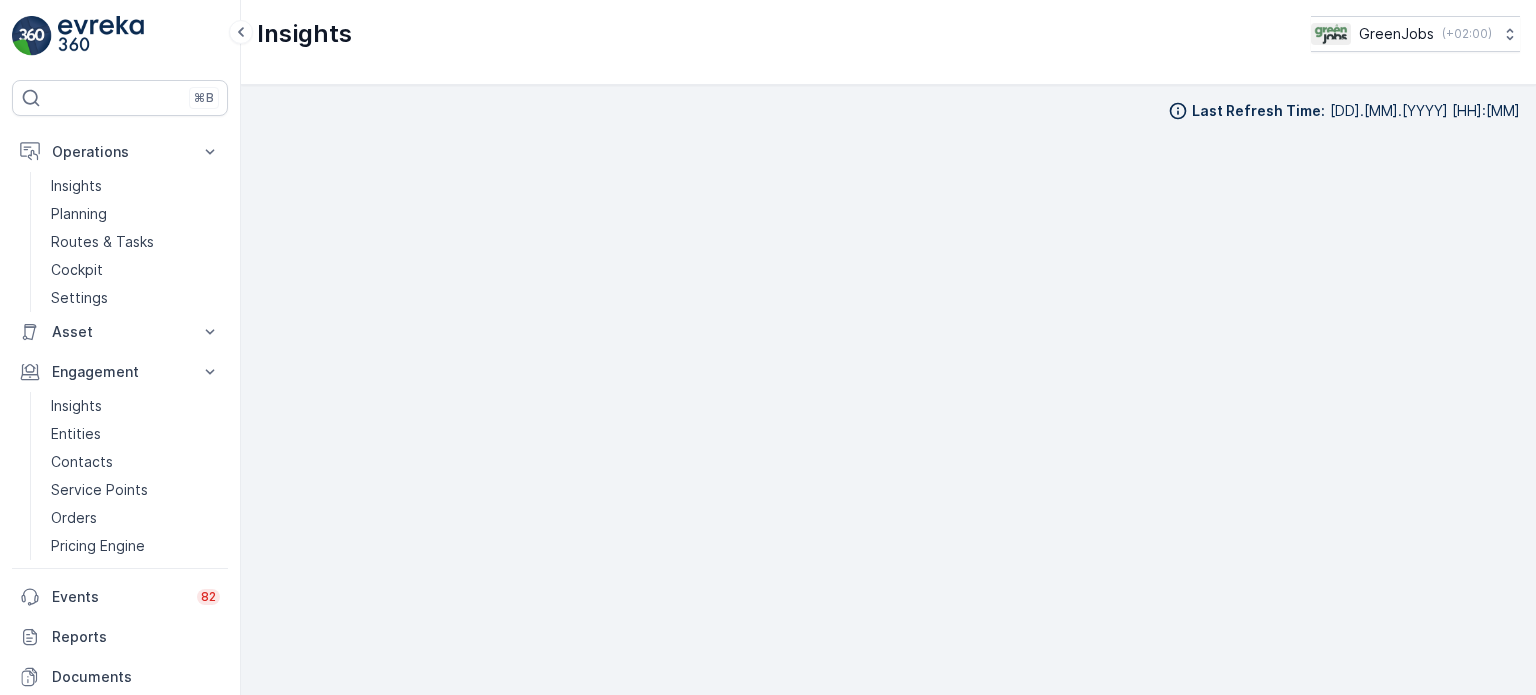 scroll, scrollTop: 16, scrollLeft: 0, axis: vertical 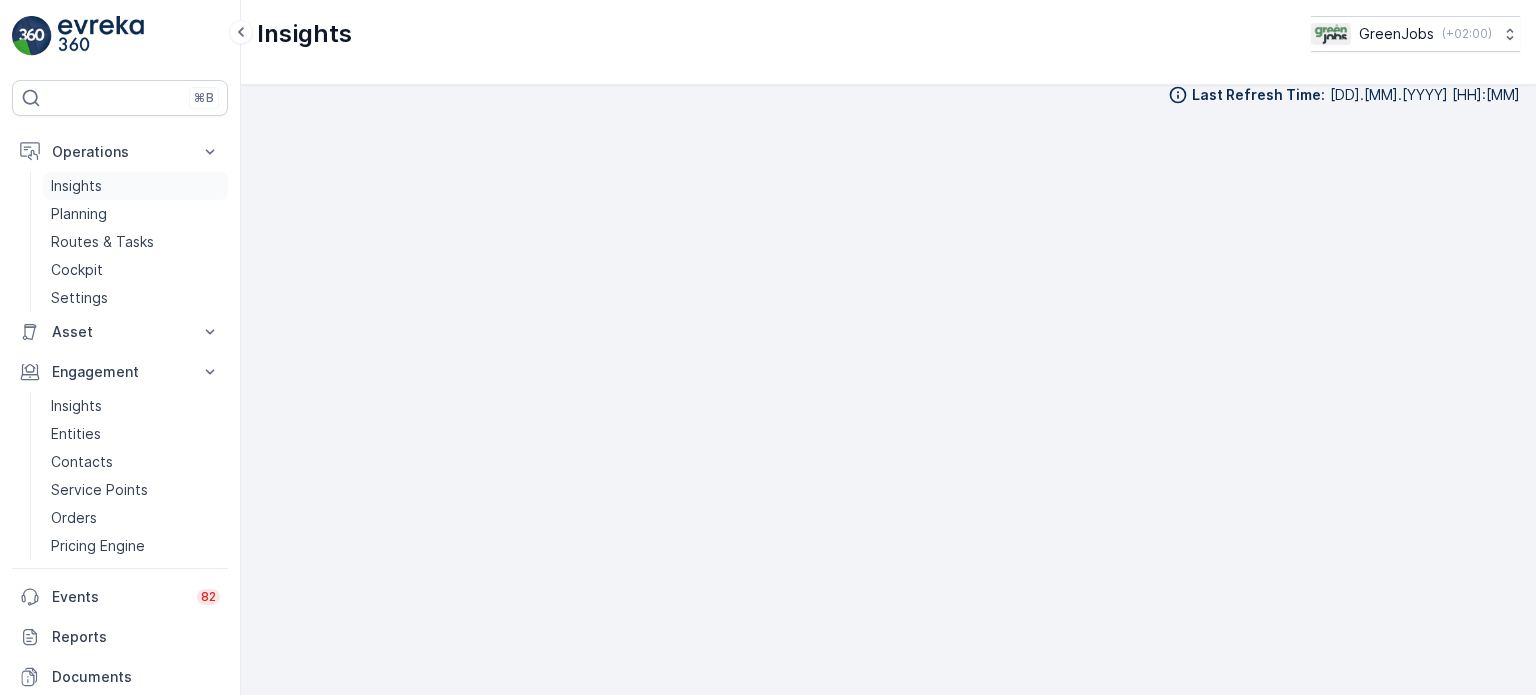 click on "Insights" at bounding box center [76, 186] 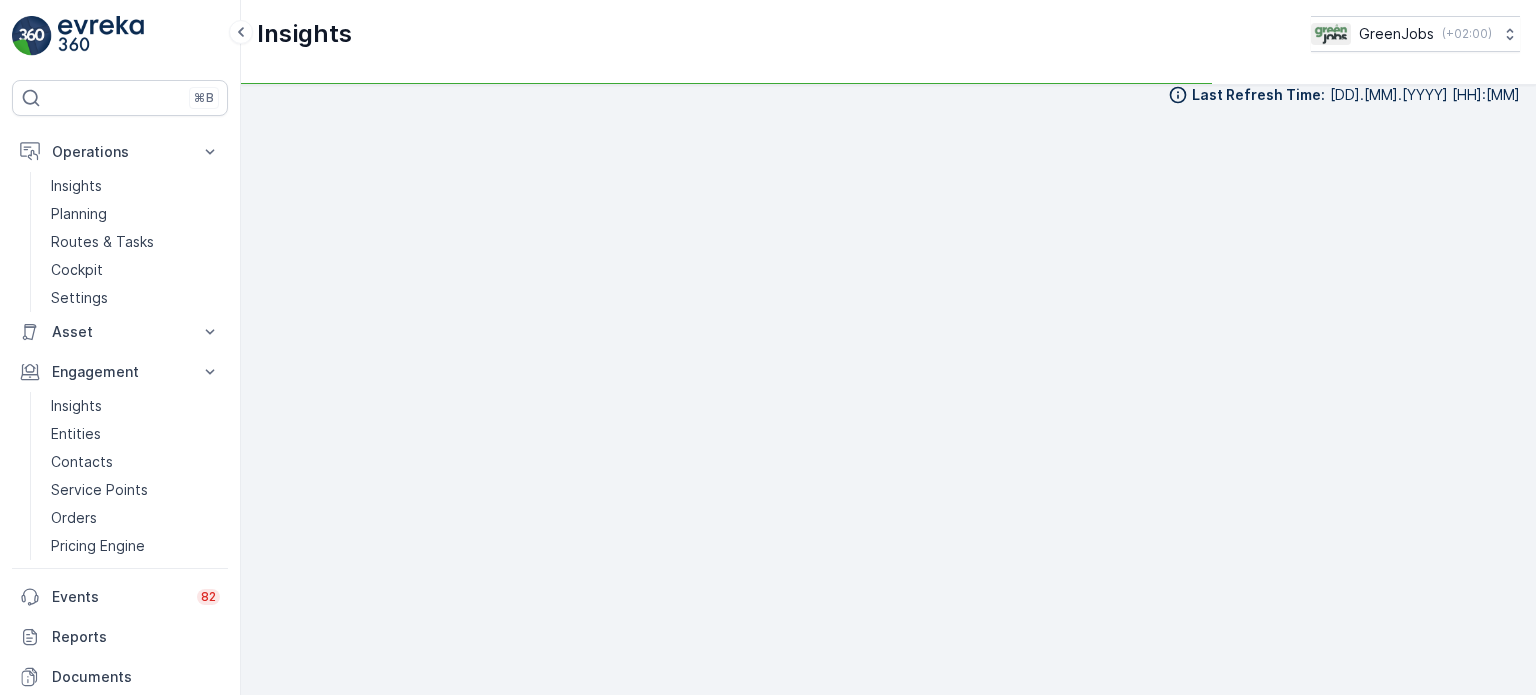 scroll, scrollTop: 16, scrollLeft: 0, axis: vertical 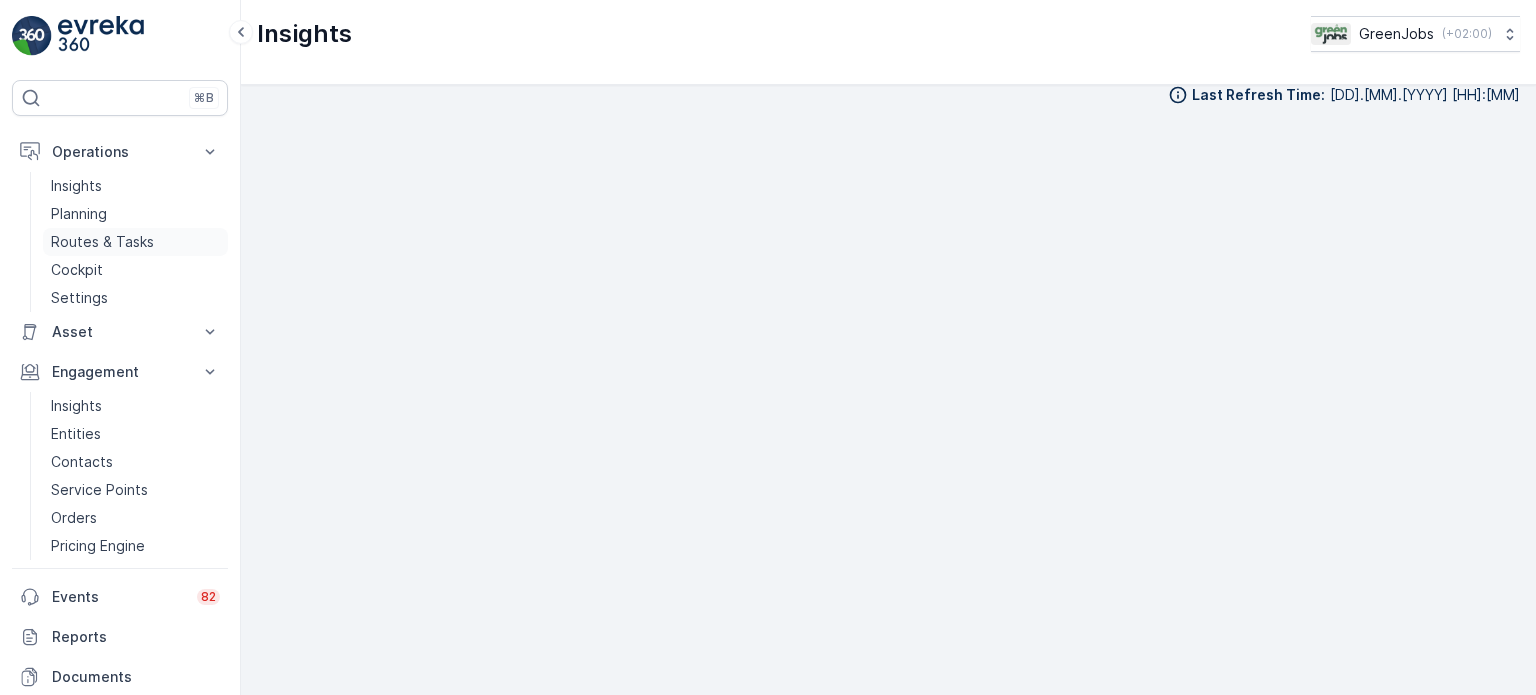 click on "Routes & Tasks" at bounding box center (102, 242) 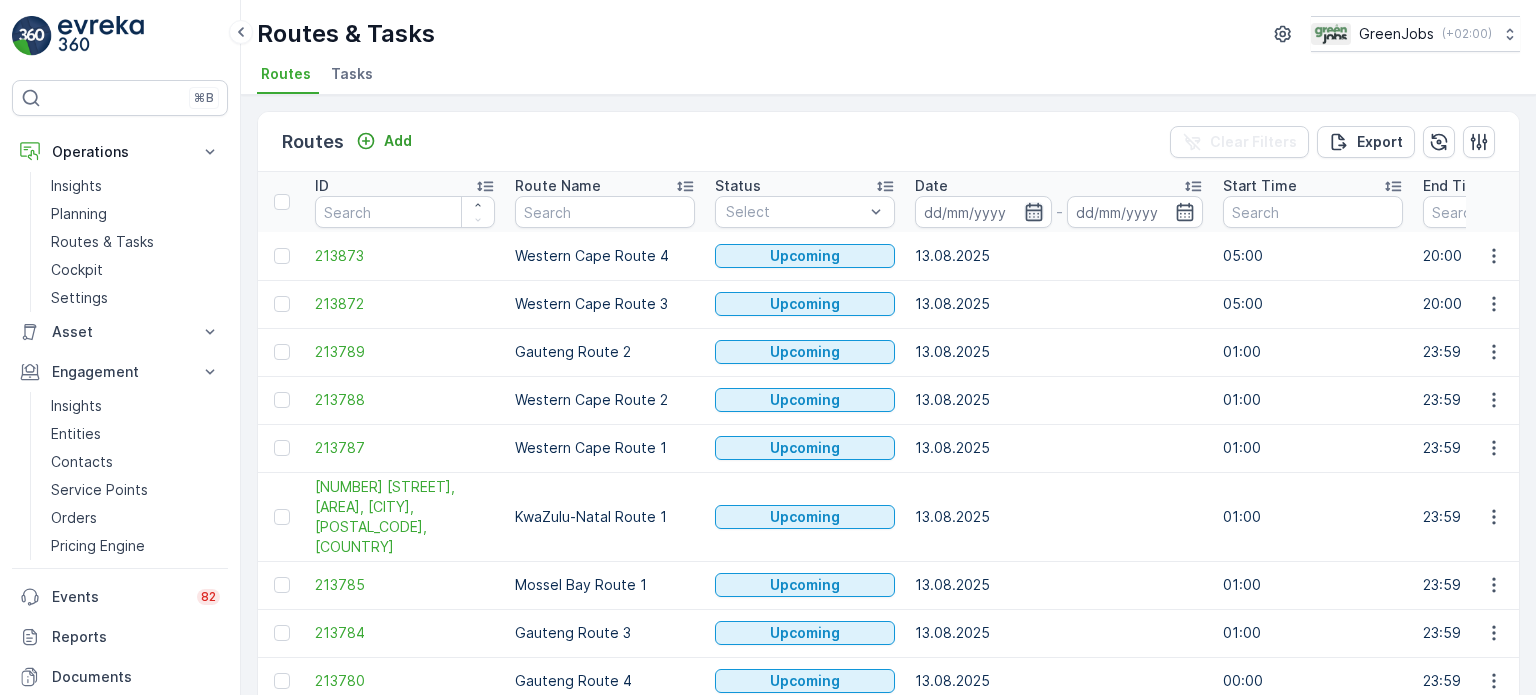 click 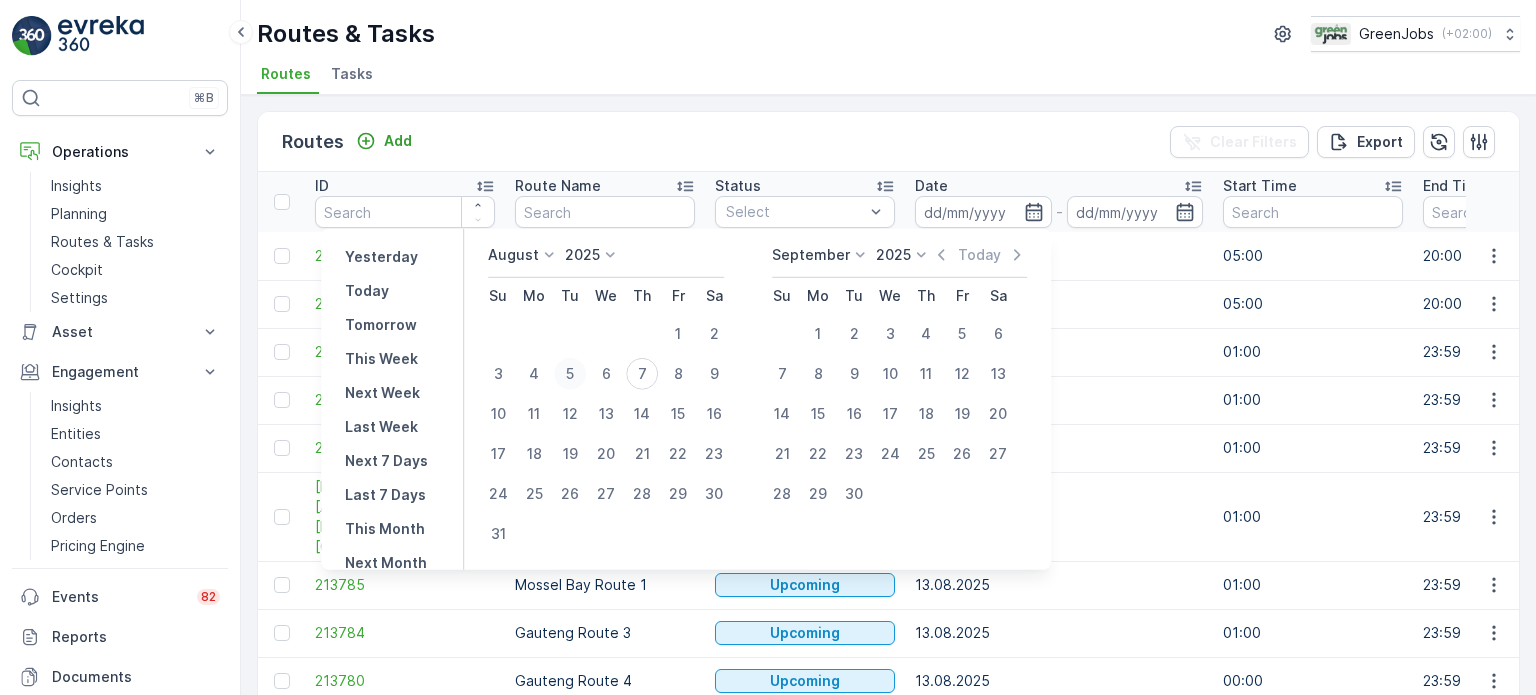 click on "5" at bounding box center [570, 374] 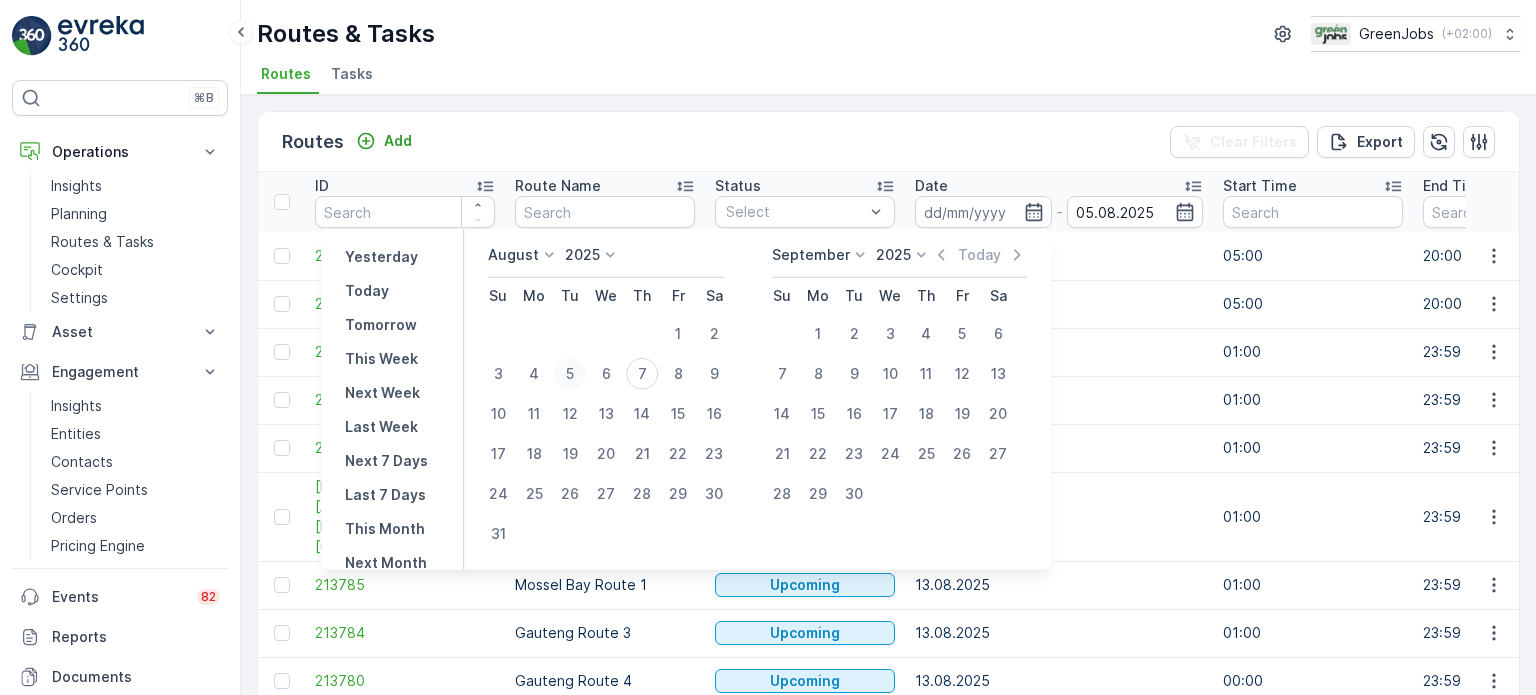 click on "5" at bounding box center [570, 374] 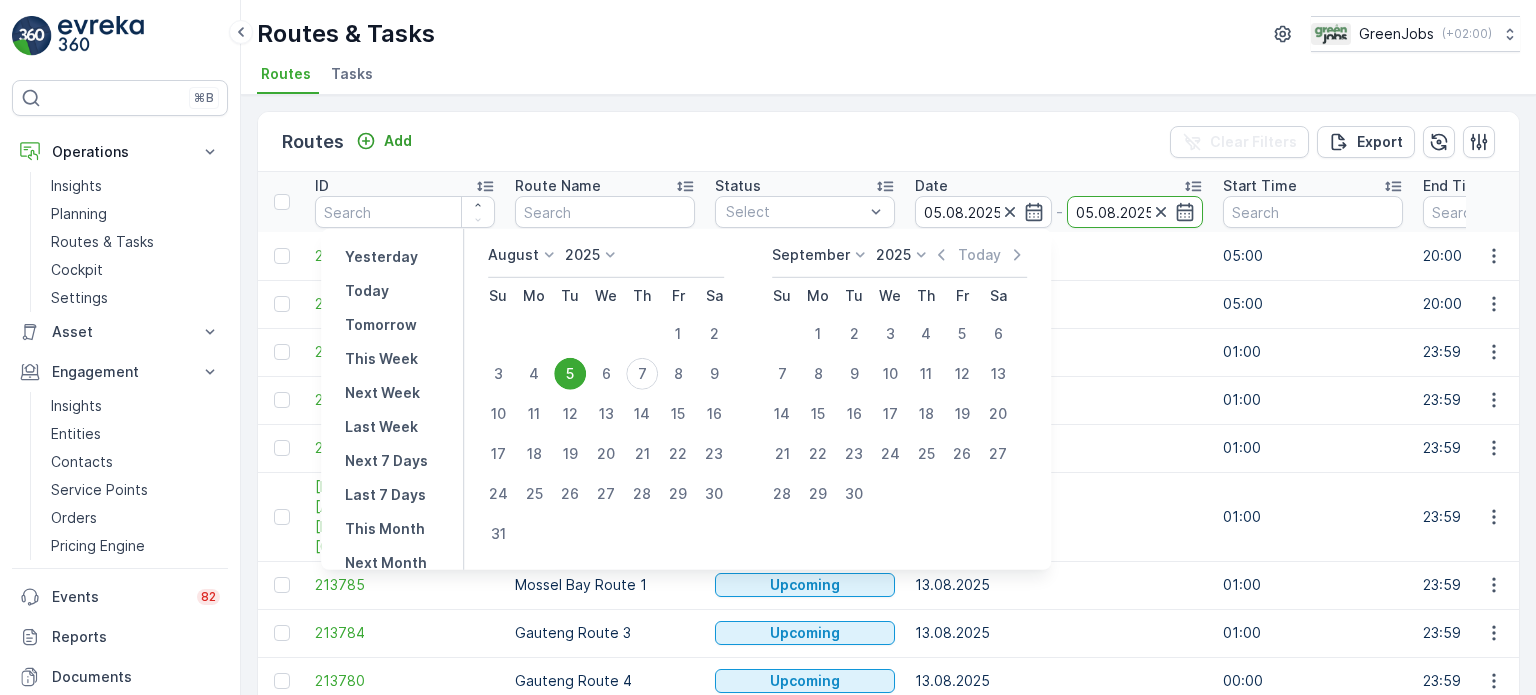 type on "05.08.2025" 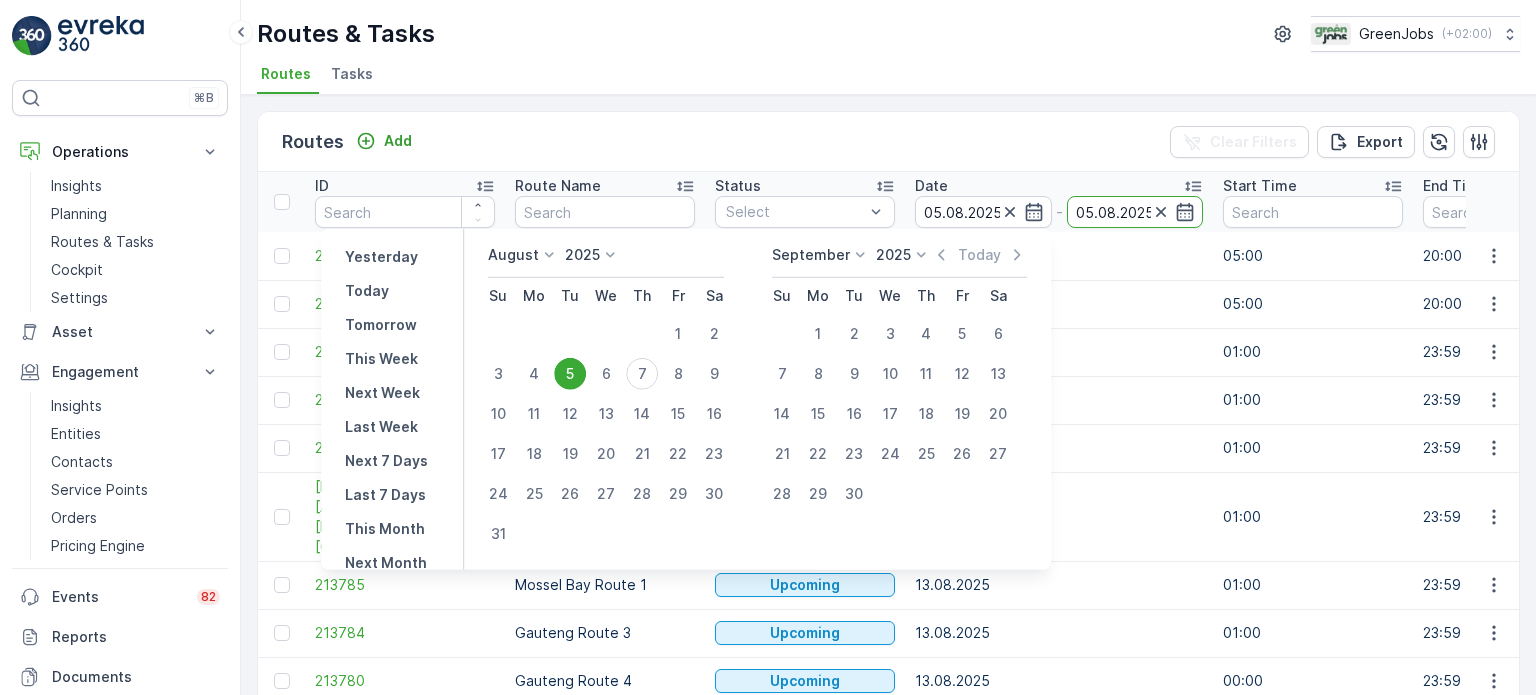 click on "5" at bounding box center [570, 374] 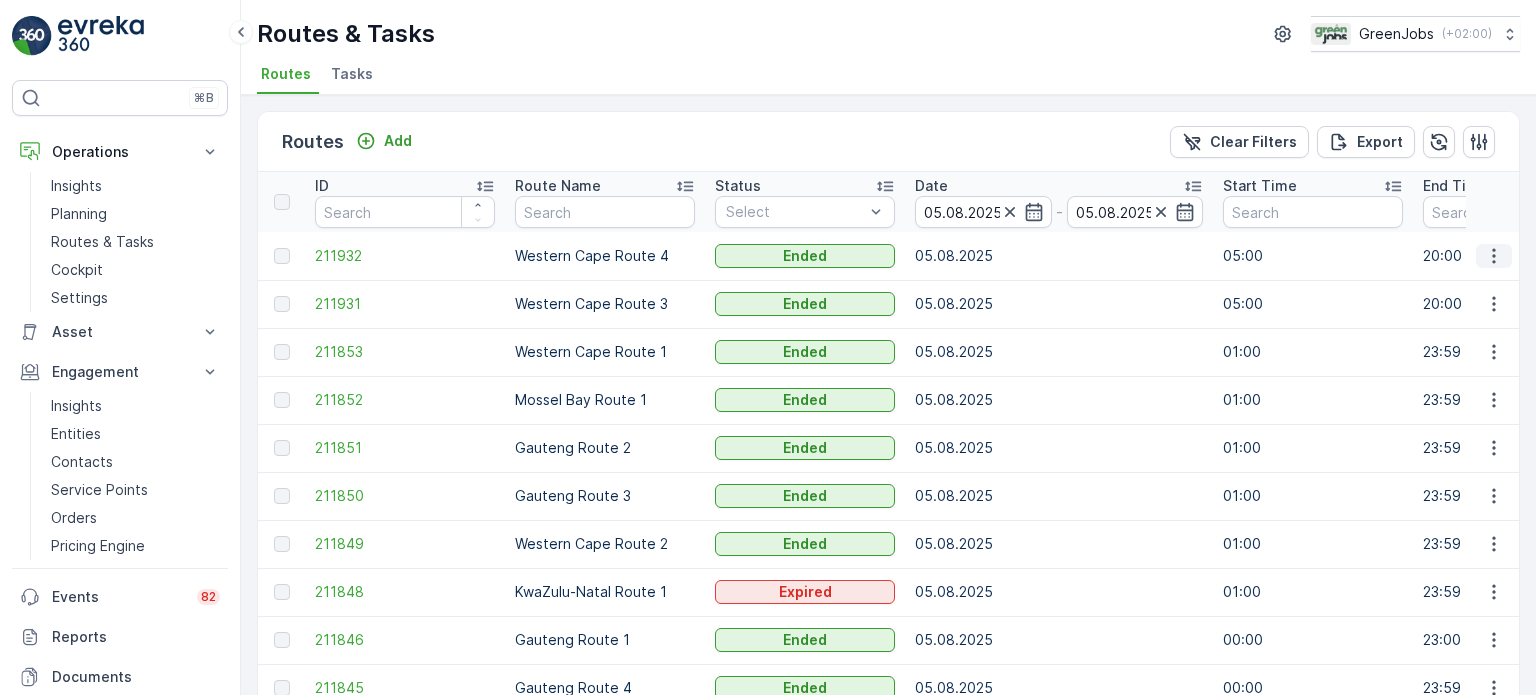 click 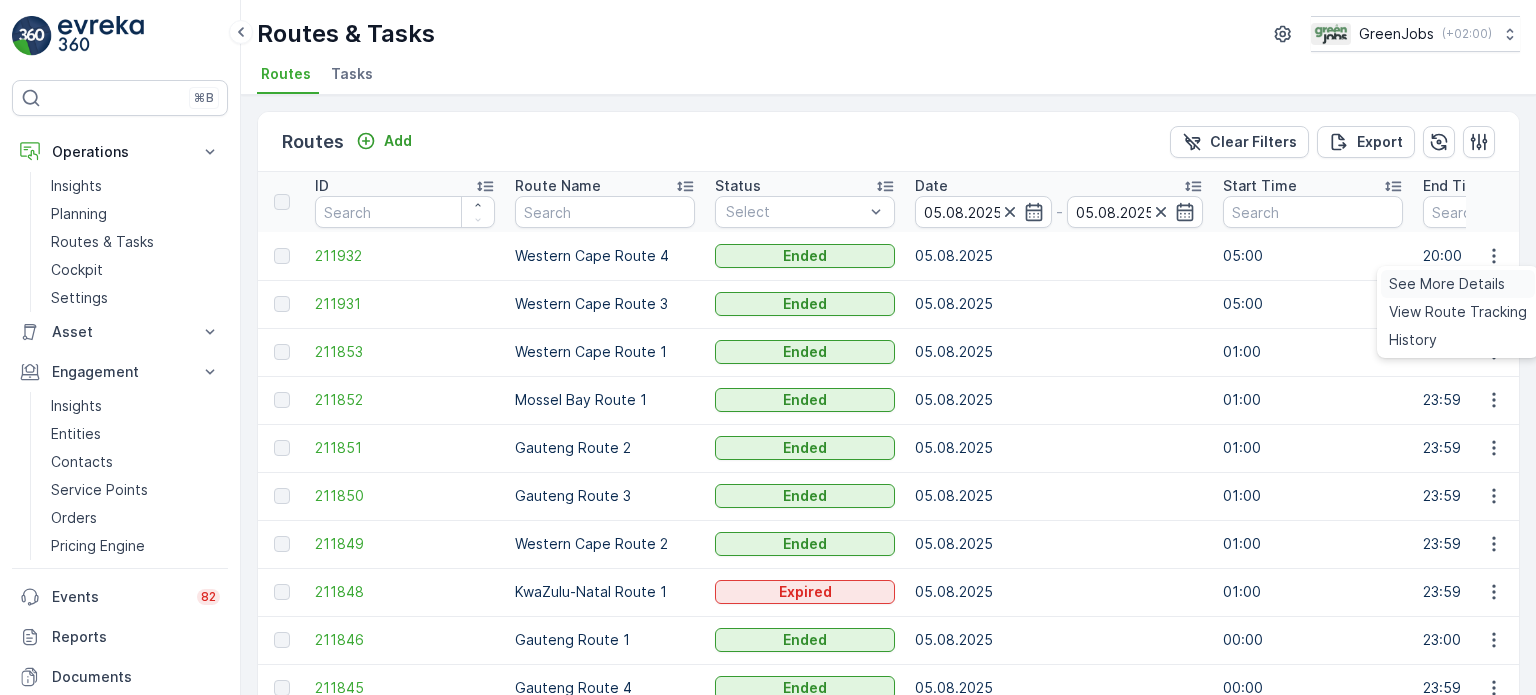 click on "See More Details" at bounding box center [1447, 284] 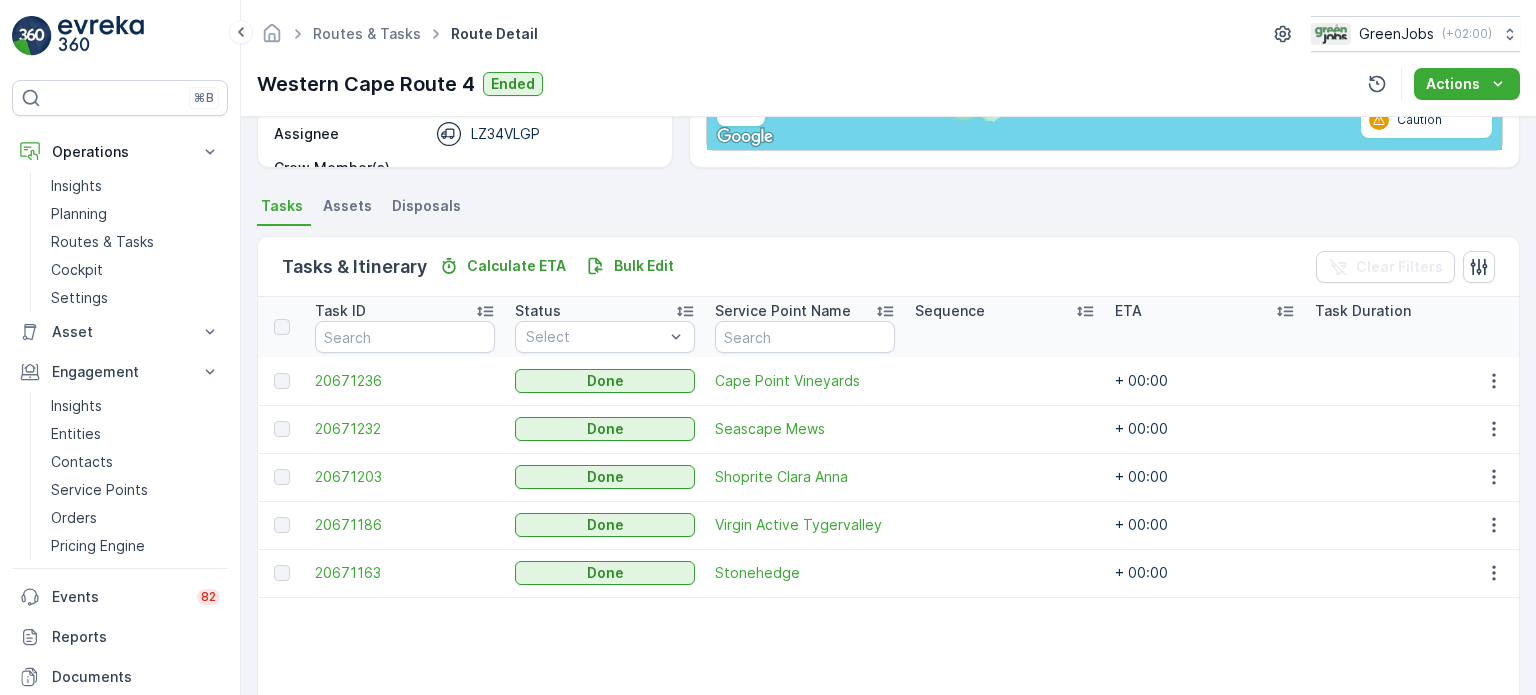 scroll, scrollTop: 400, scrollLeft: 0, axis: vertical 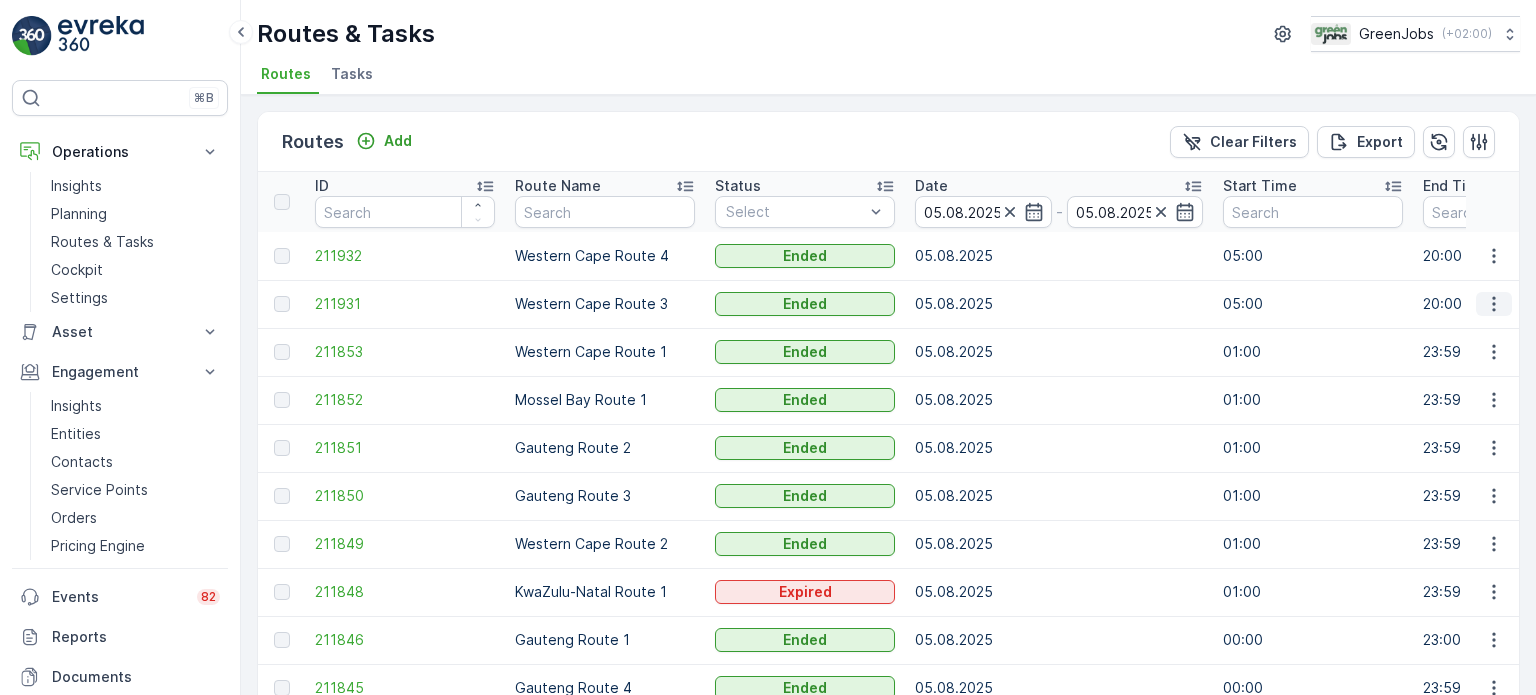 click 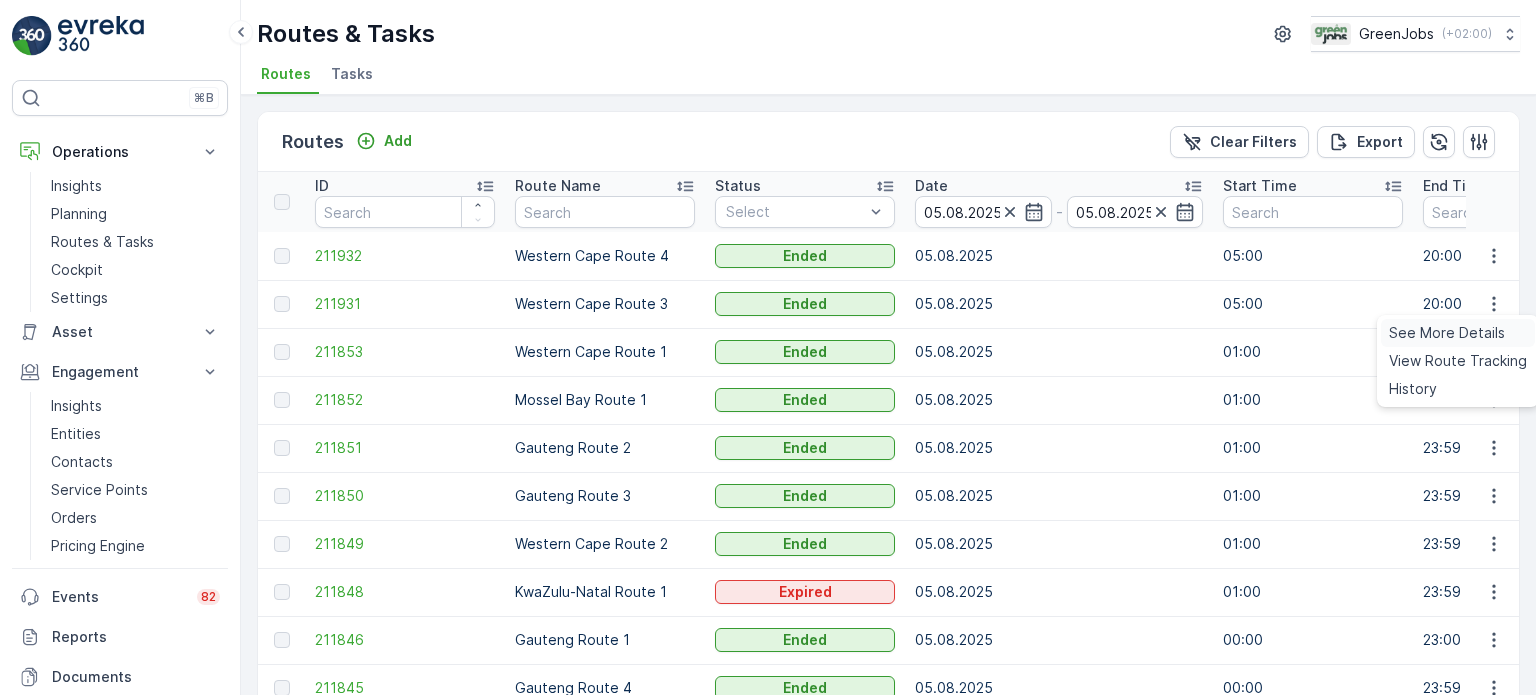 click on "See More Details" at bounding box center [1447, 333] 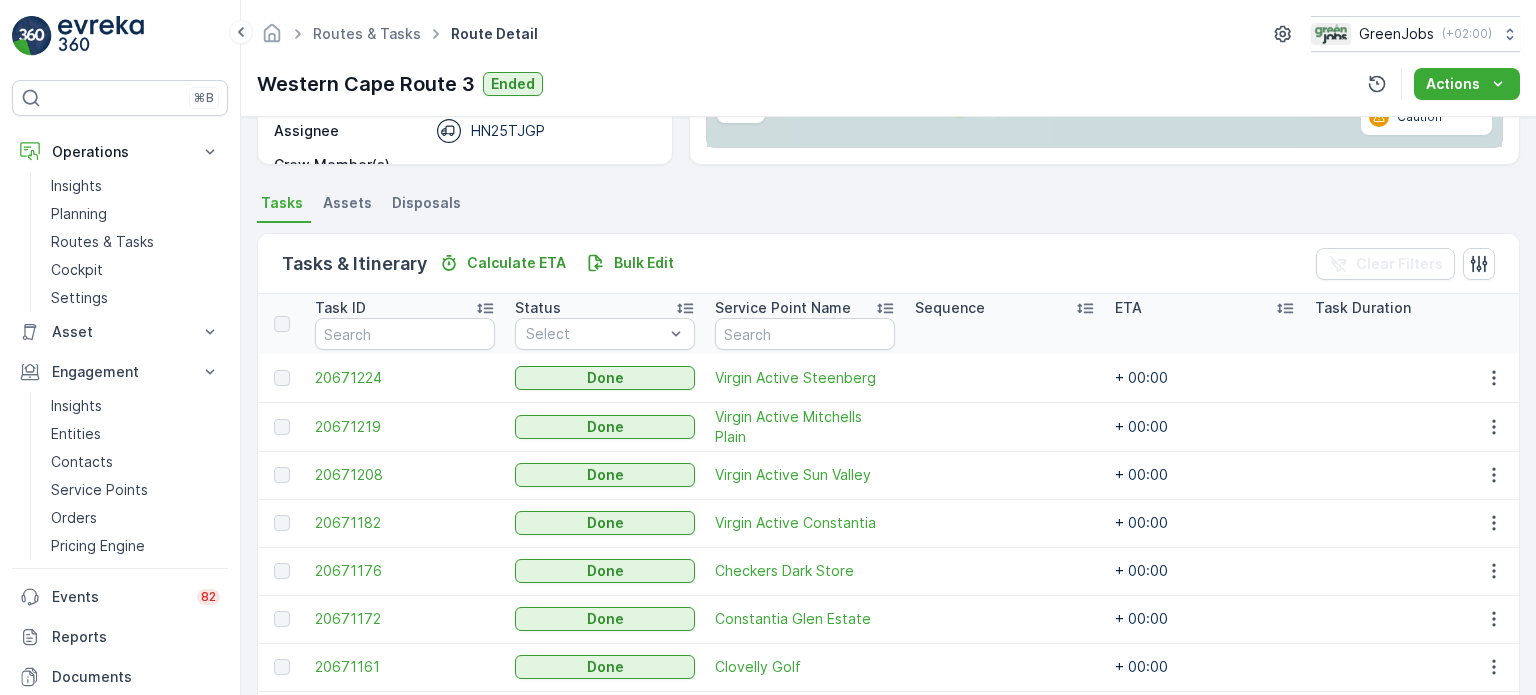scroll, scrollTop: 400, scrollLeft: 0, axis: vertical 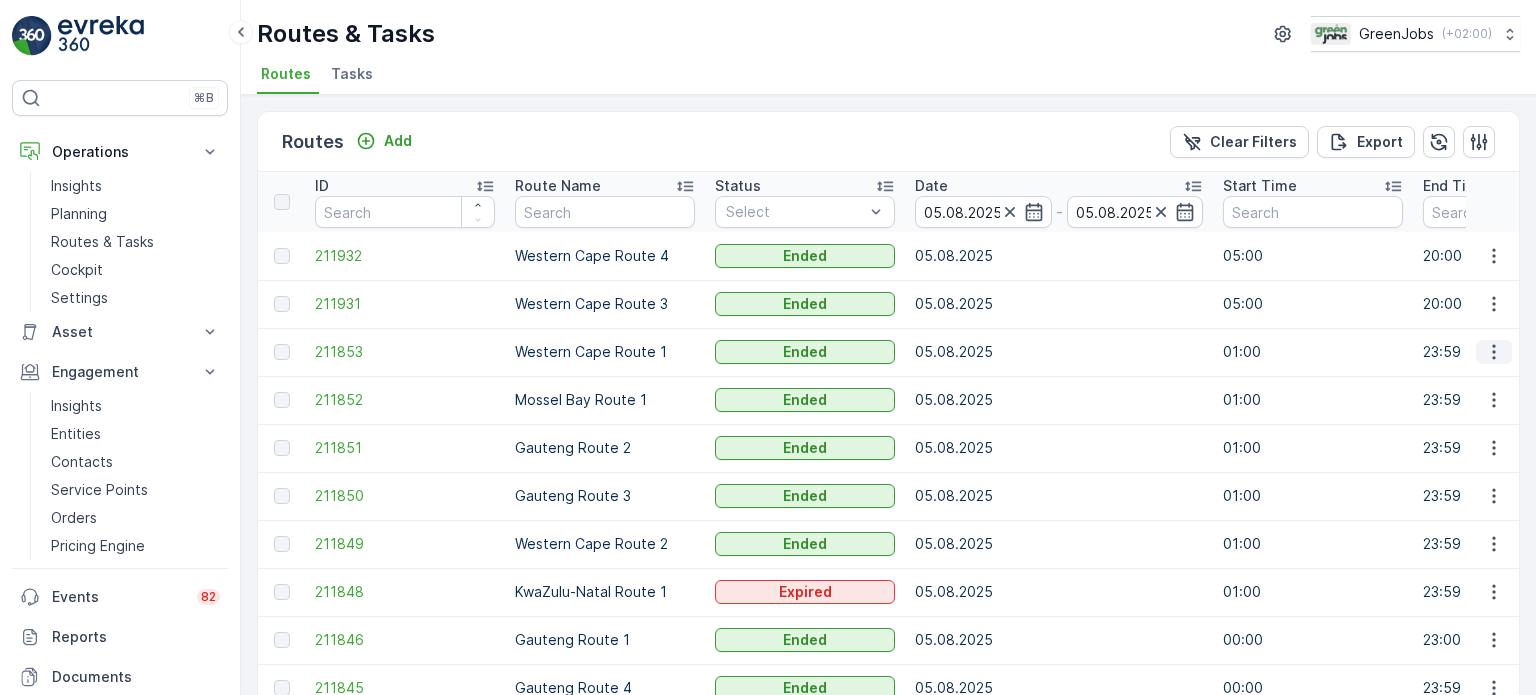 click 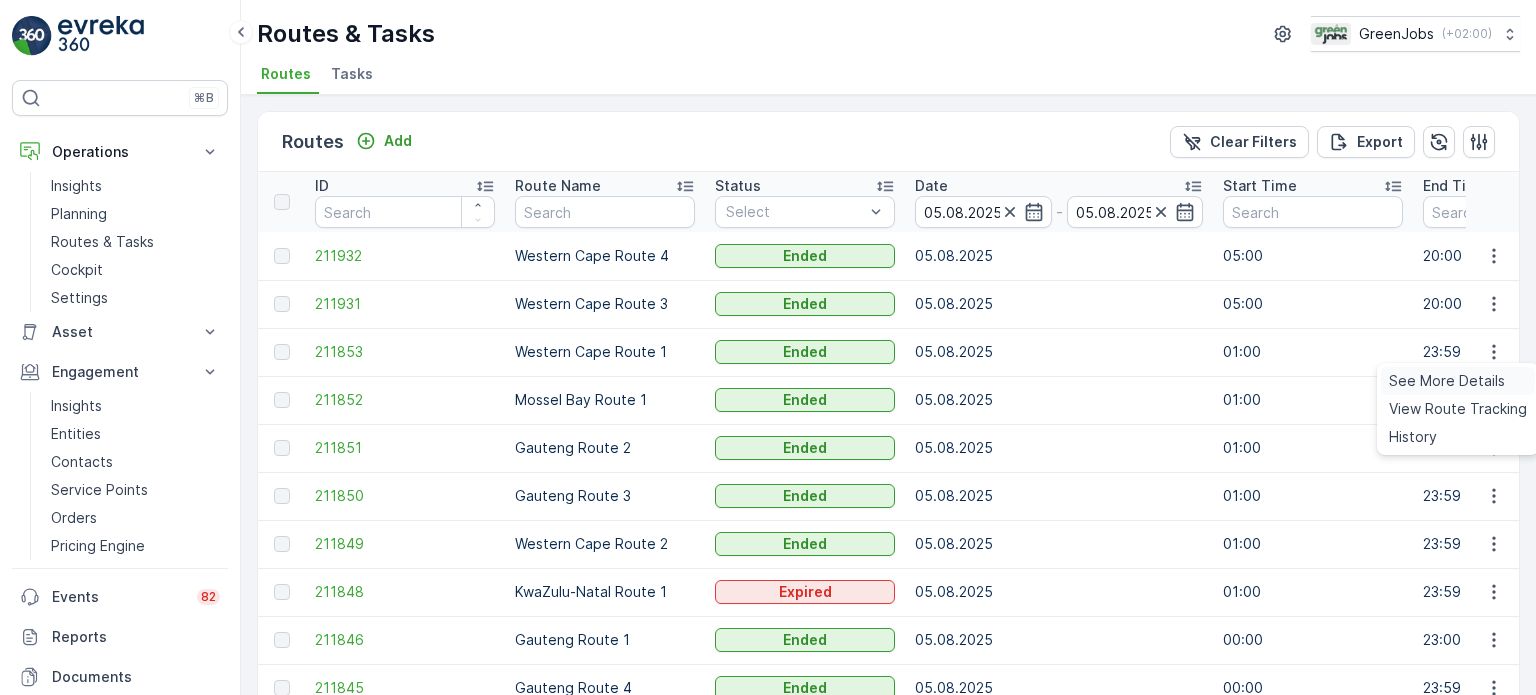 click on "See More Details" at bounding box center (1447, 381) 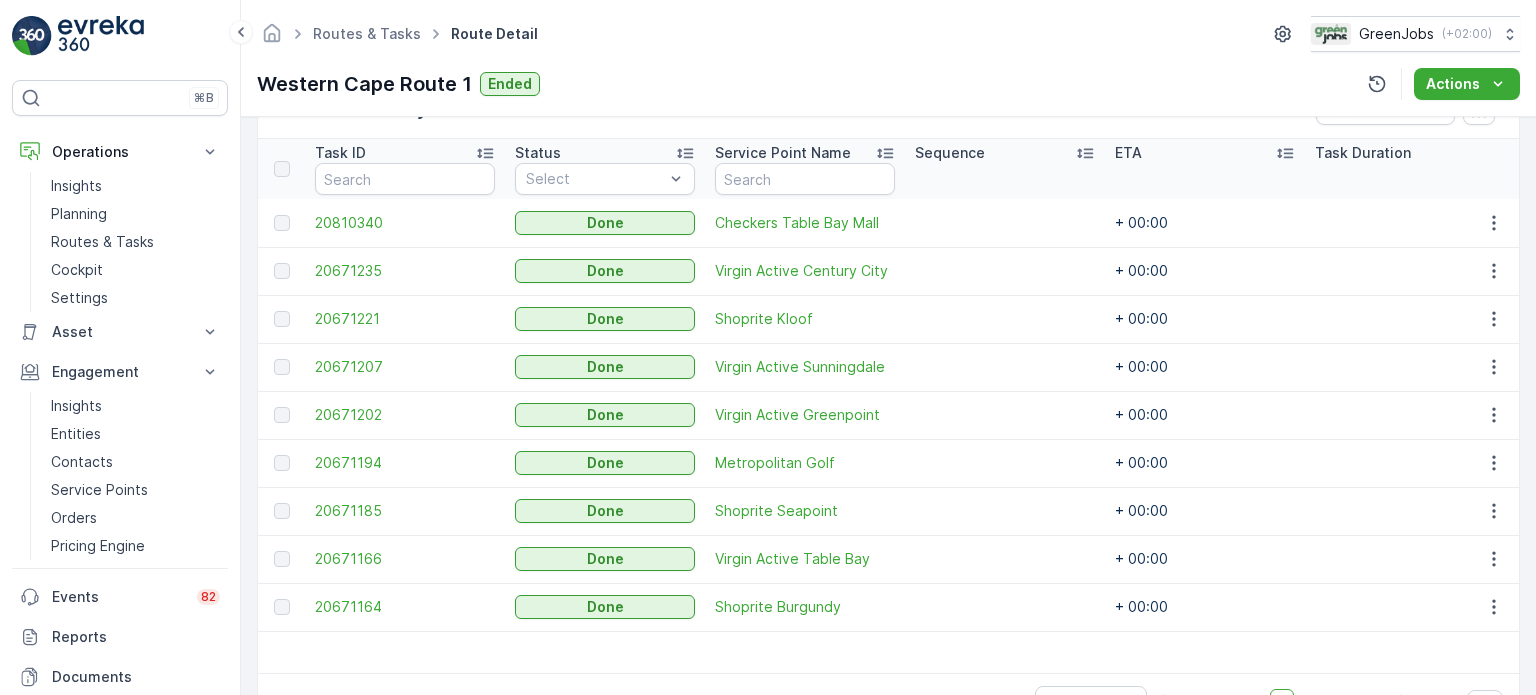 scroll, scrollTop: 592, scrollLeft: 0, axis: vertical 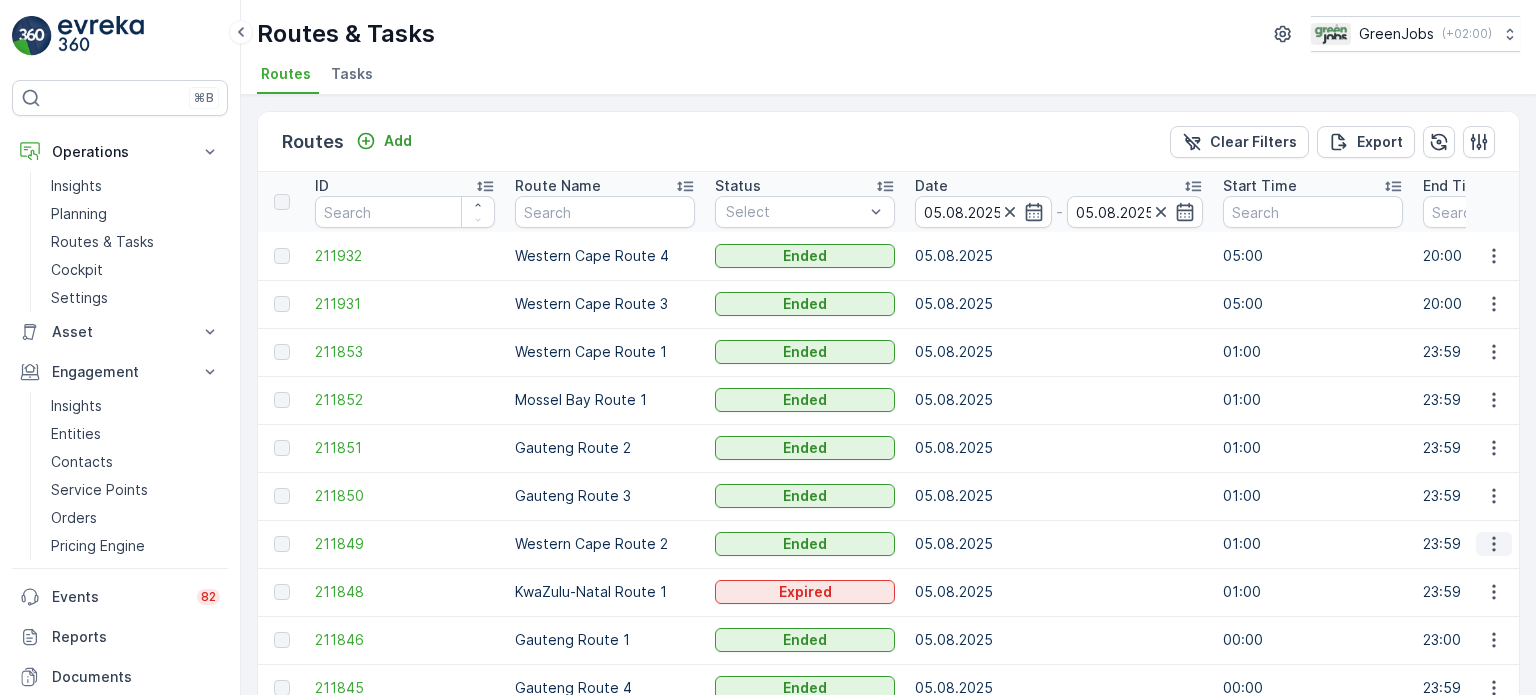 click 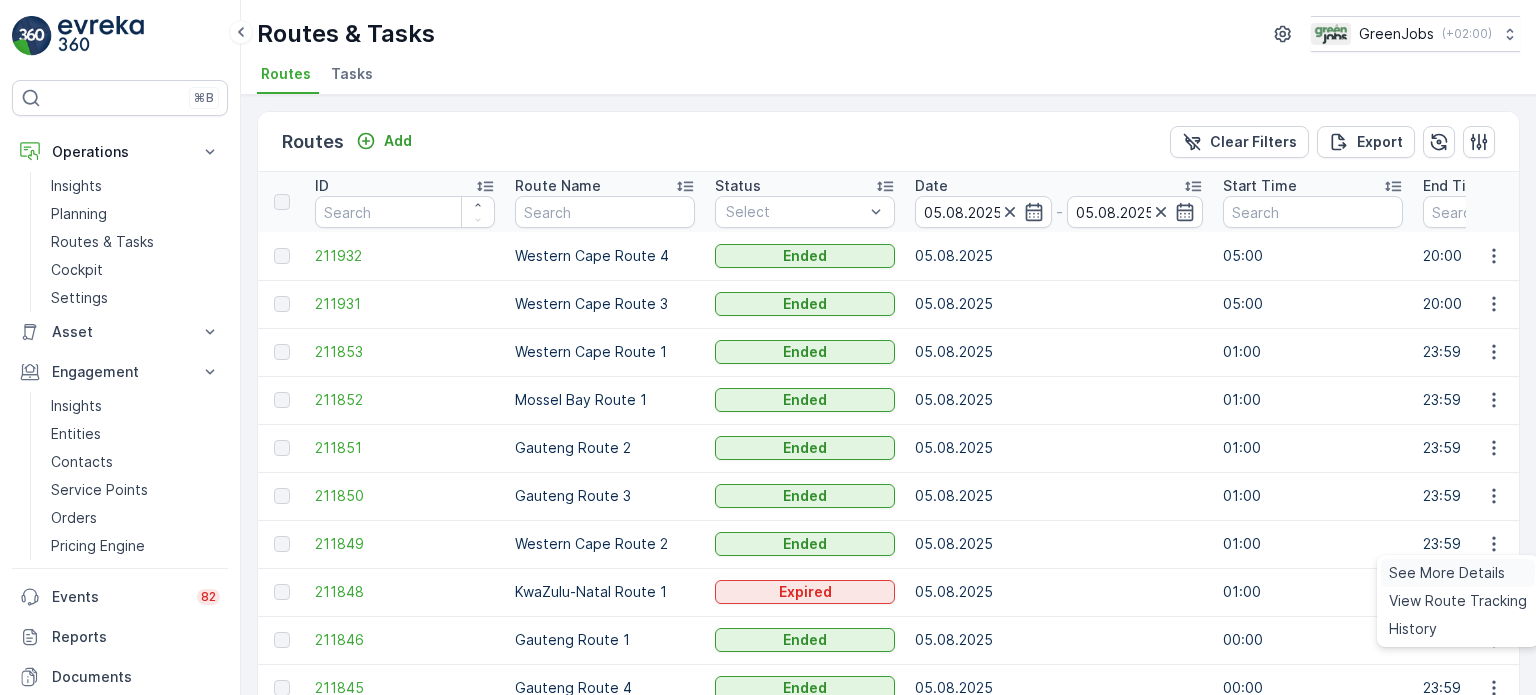 click on "See More Details" at bounding box center [1447, 573] 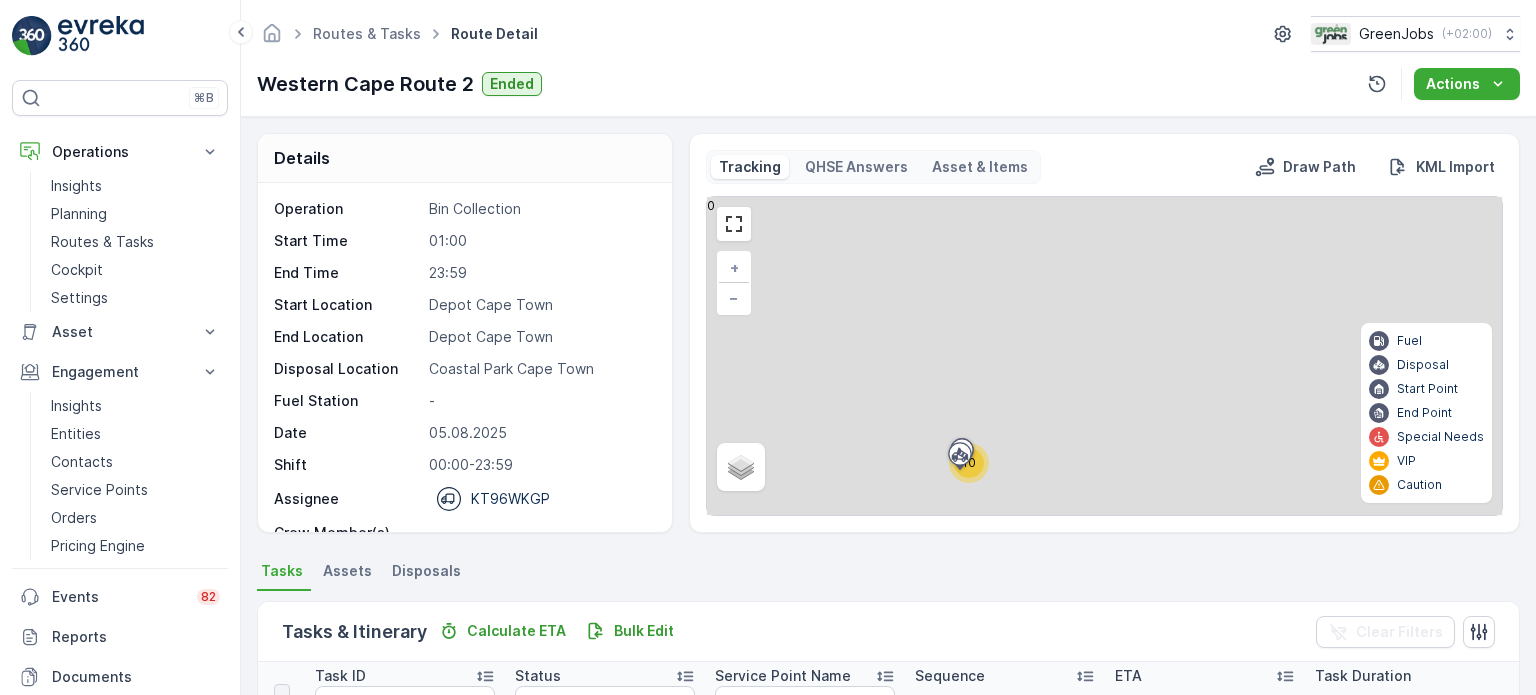scroll, scrollTop: 26, scrollLeft: 0, axis: vertical 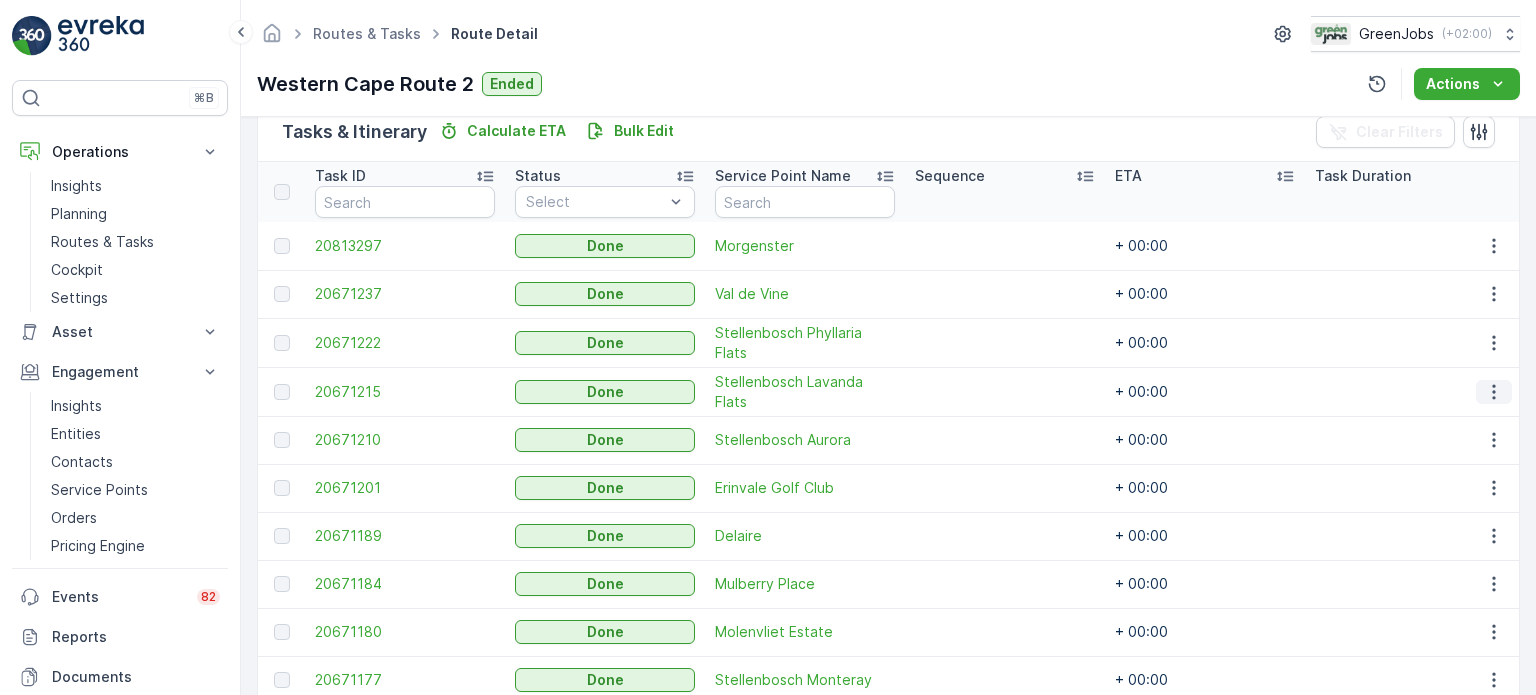 click at bounding box center (1494, 392) 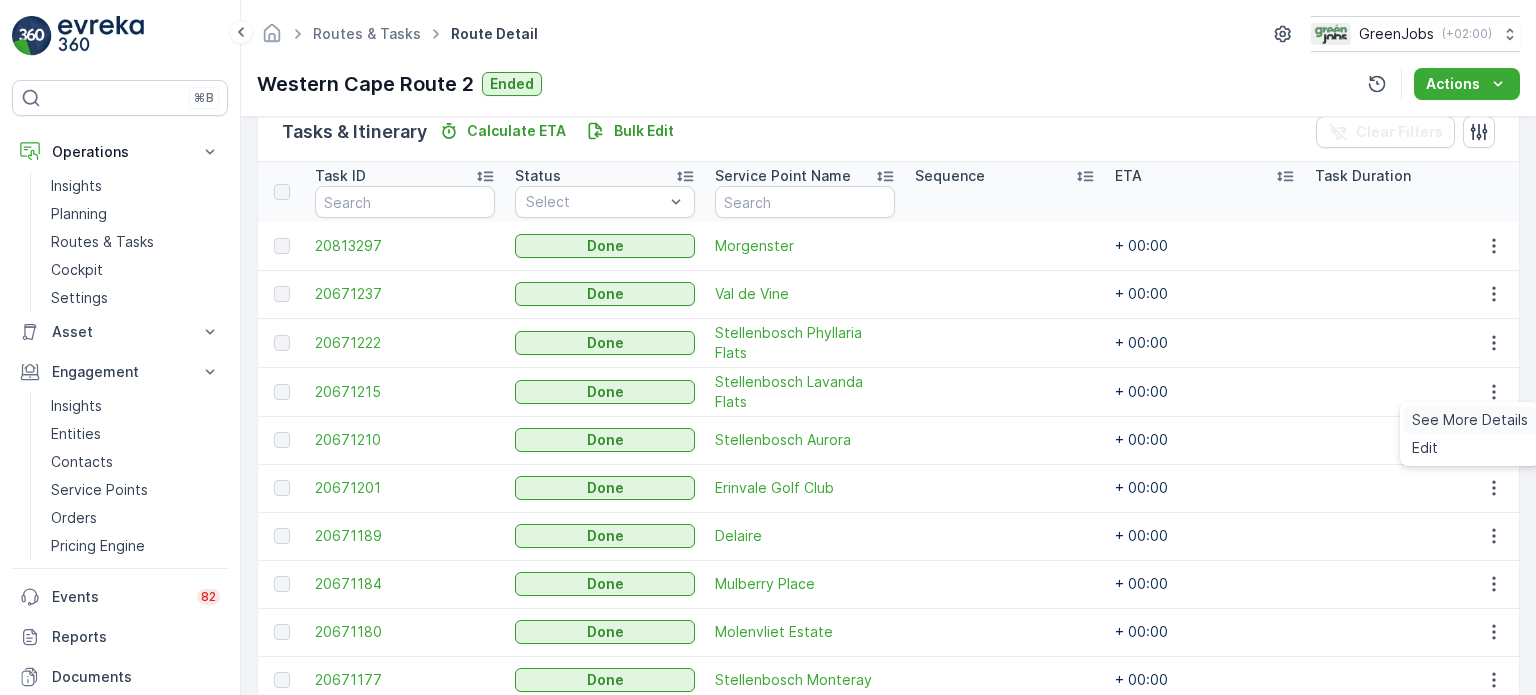 click on "See More Details" at bounding box center [1470, 420] 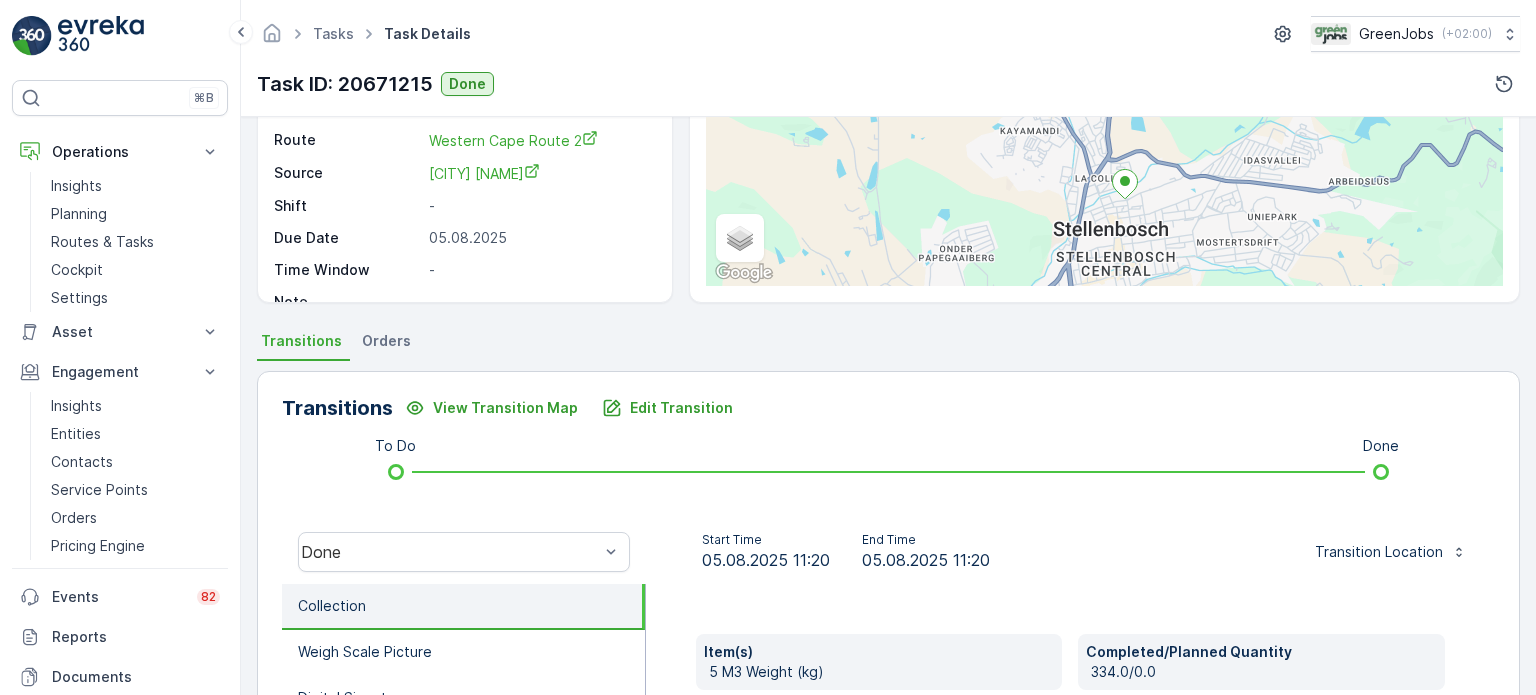 scroll, scrollTop: 200, scrollLeft: 0, axis: vertical 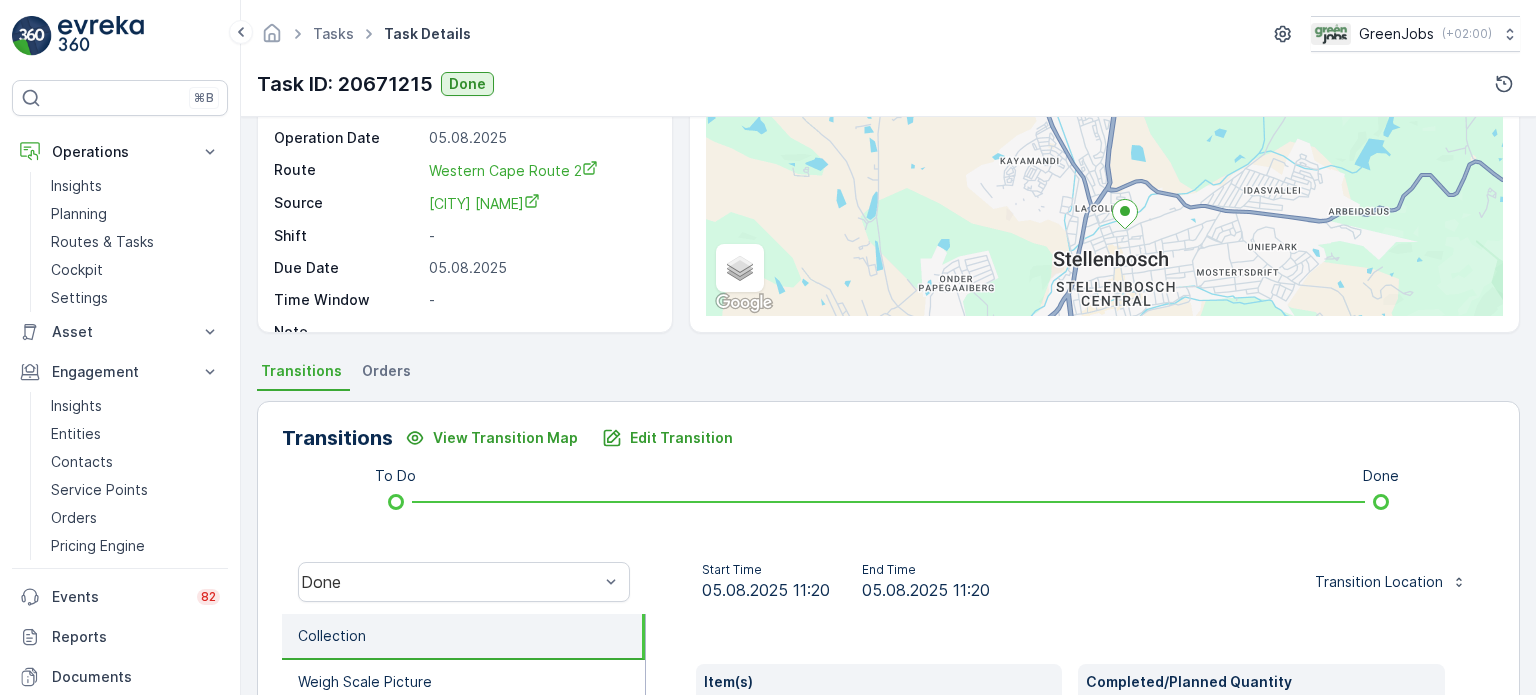 click on "Orders" at bounding box center [386, 371] 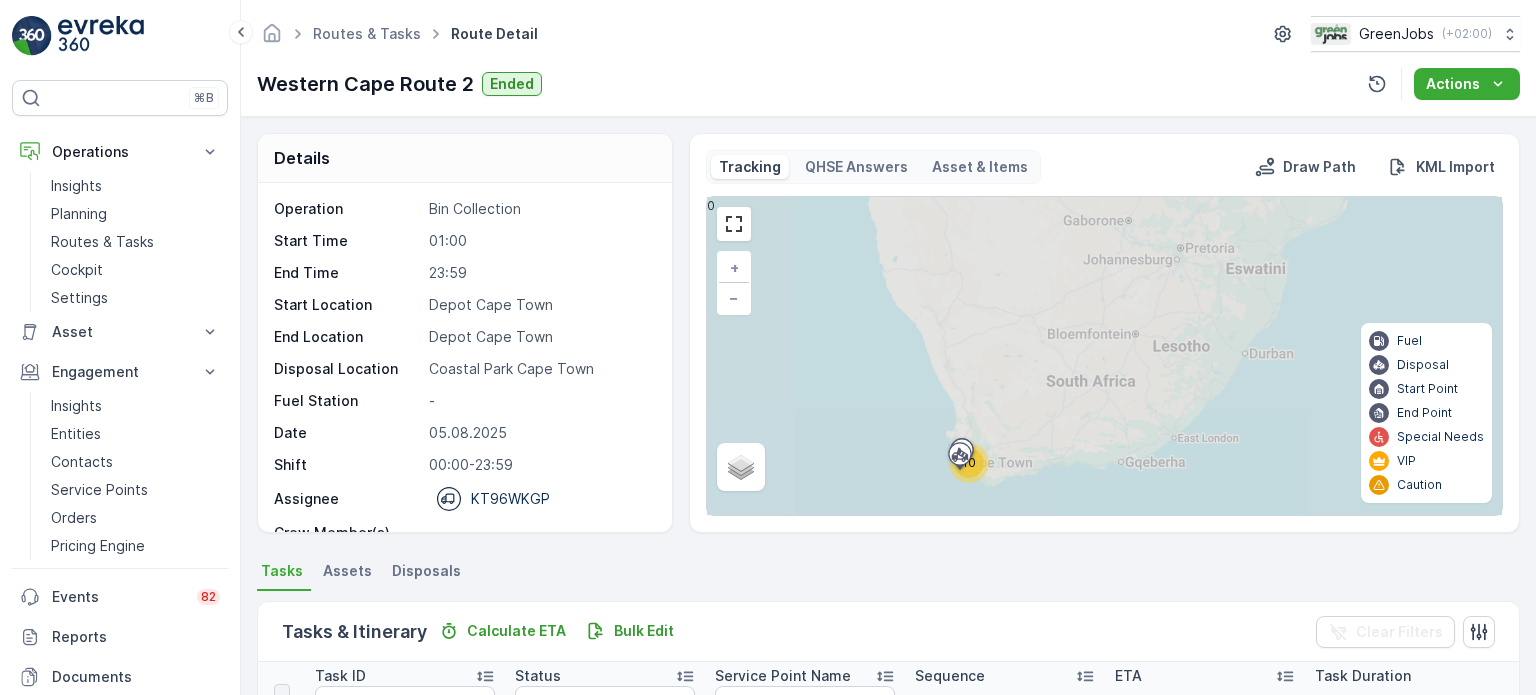 scroll, scrollTop: 400, scrollLeft: 0, axis: vertical 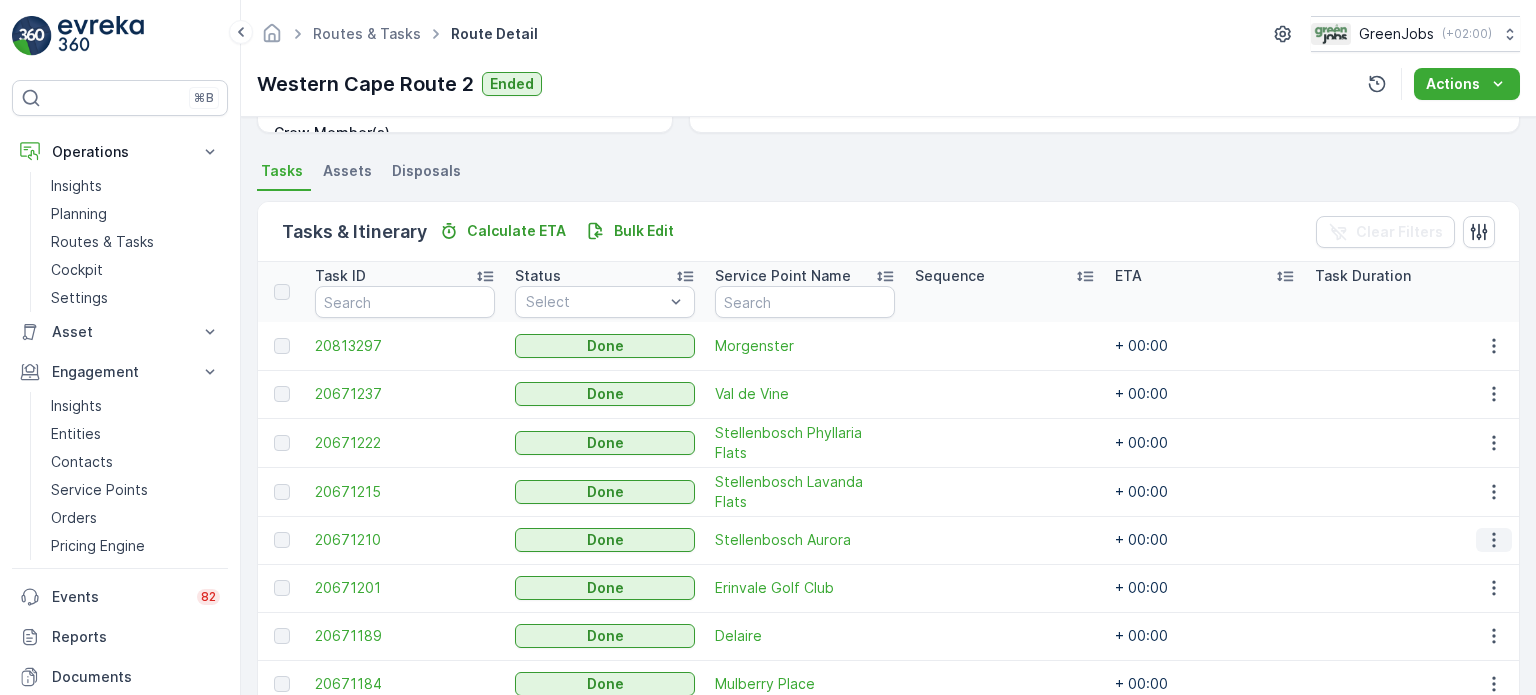 drag, startPoint x: 1492, startPoint y: 532, endPoint x: 1488, endPoint y: 544, distance: 12.649111 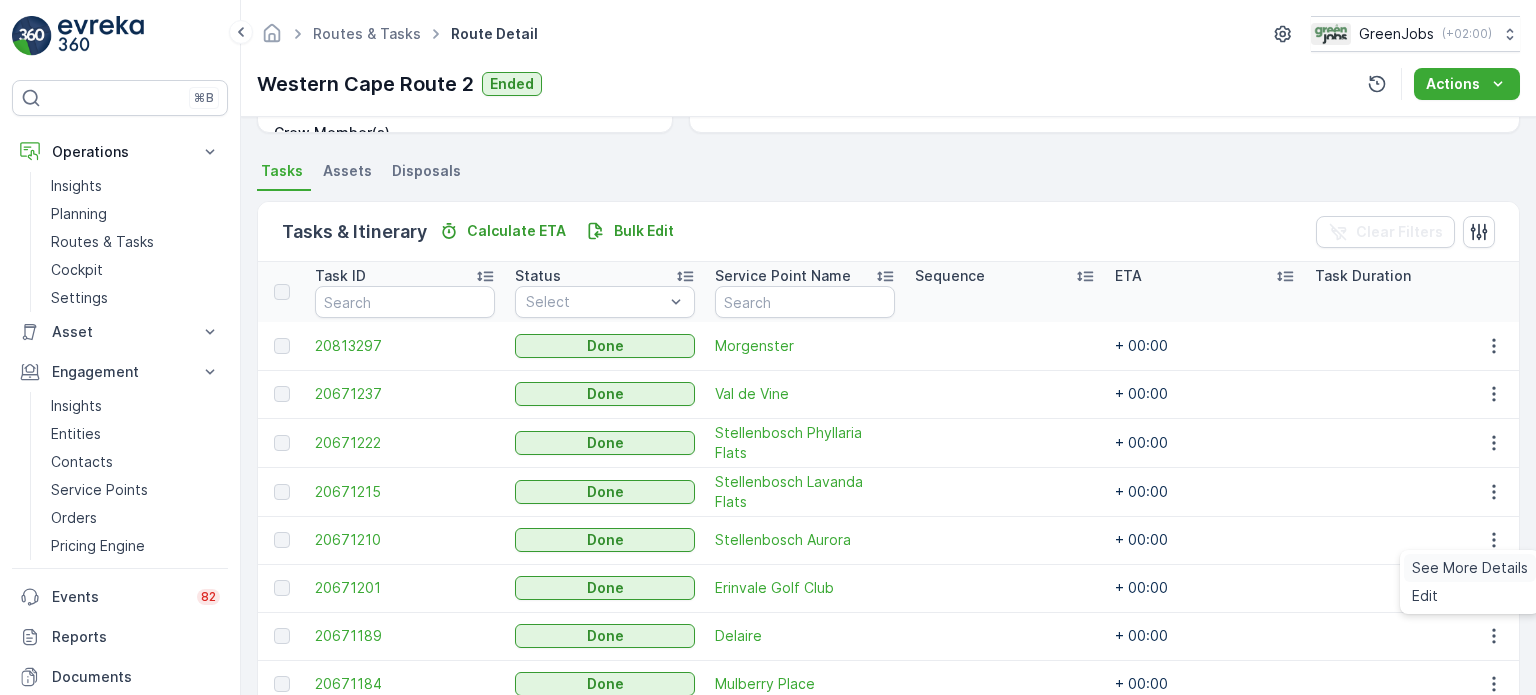 click on "See More Details" at bounding box center [1470, 568] 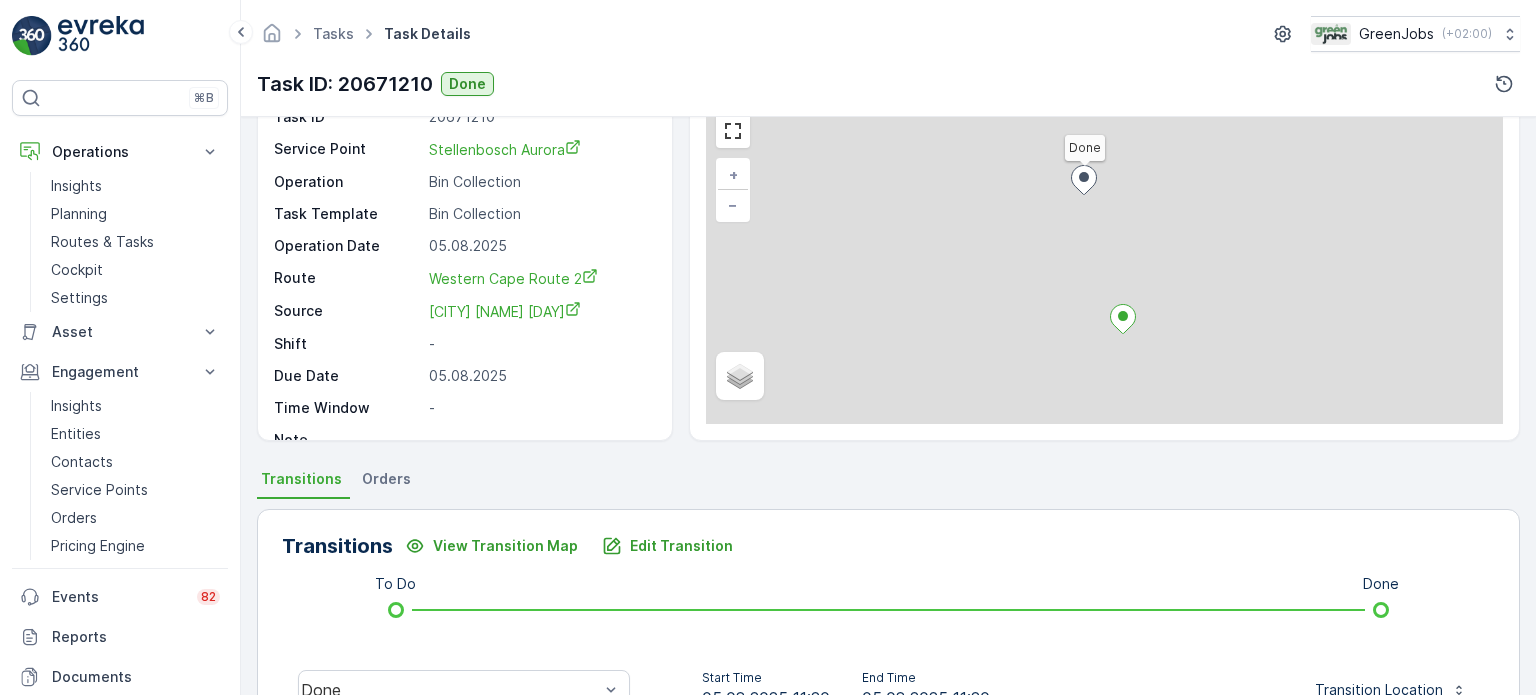 scroll, scrollTop: 400, scrollLeft: 0, axis: vertical 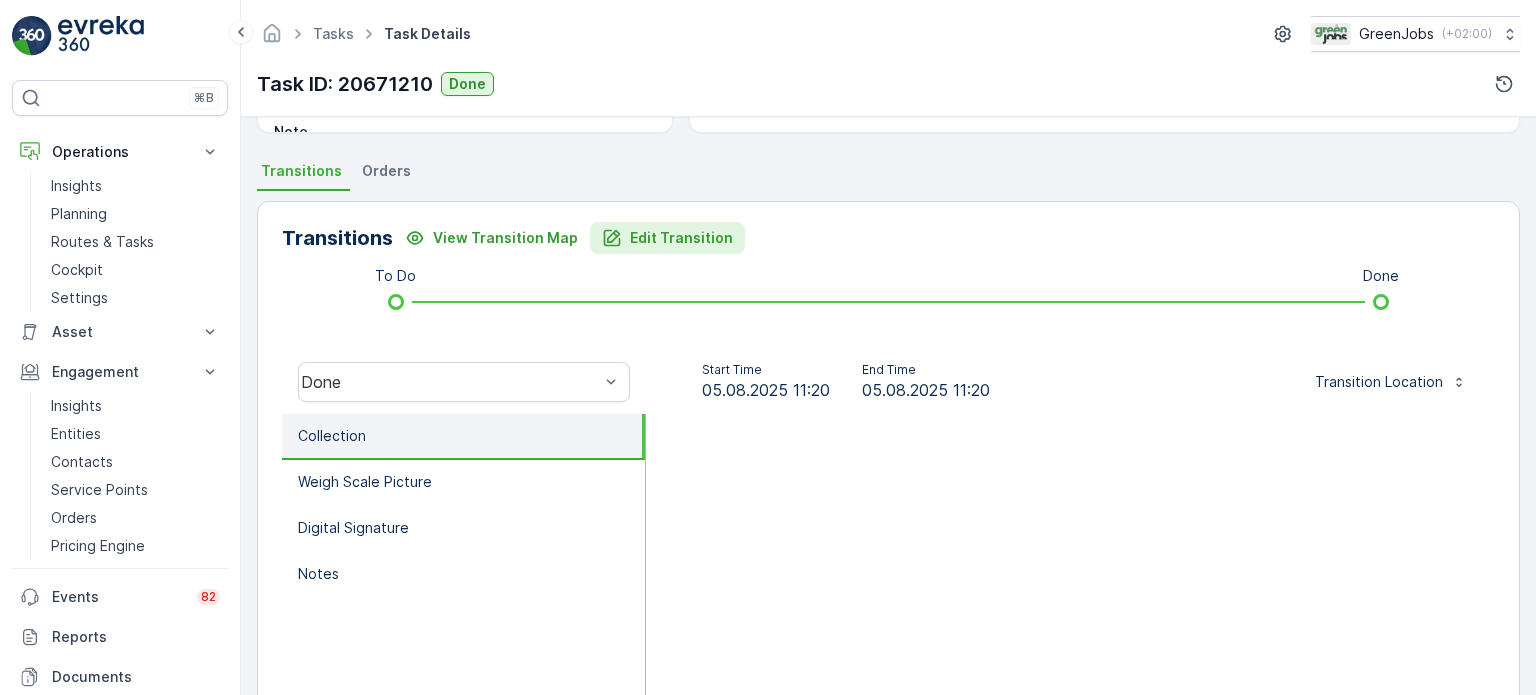 click on "Edit Transition" at bounding box center (681, 238) 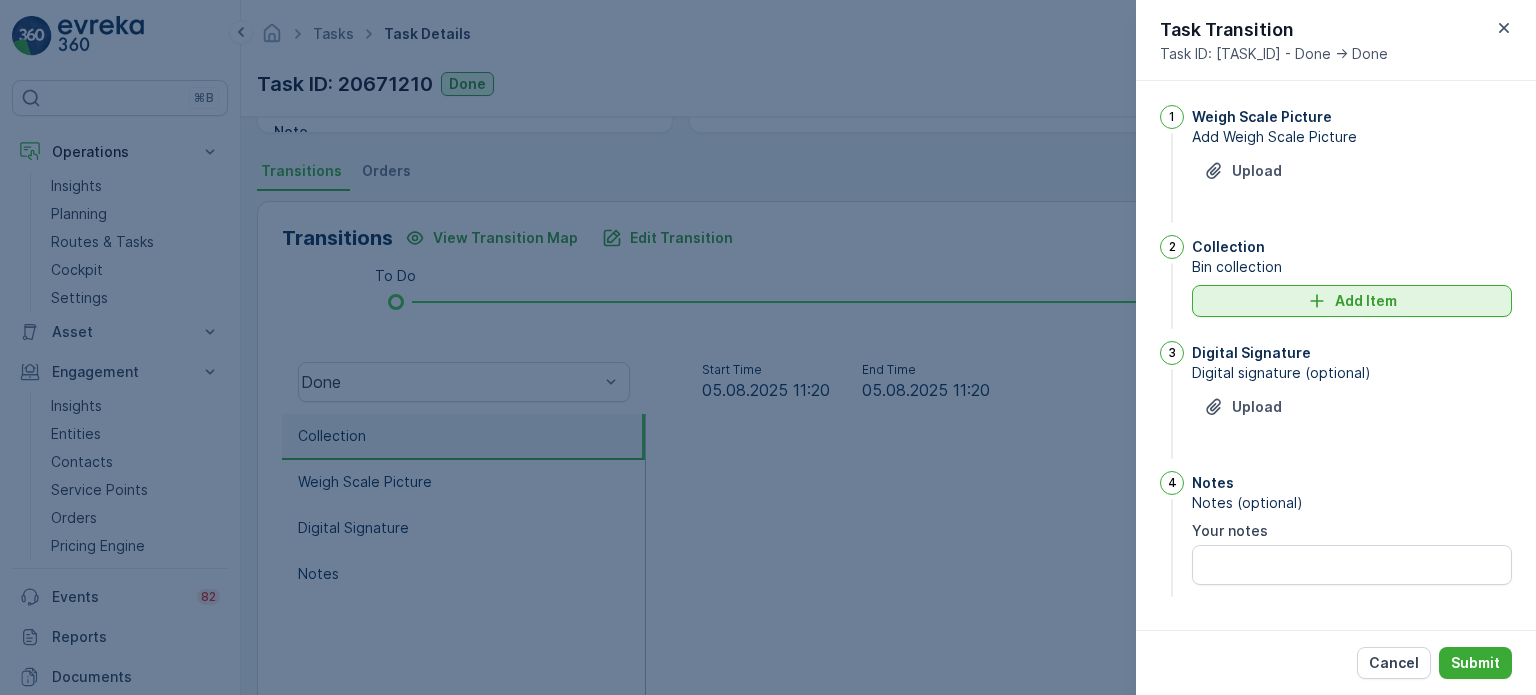 click on "Add Item" at bounding box center (1366, 301) 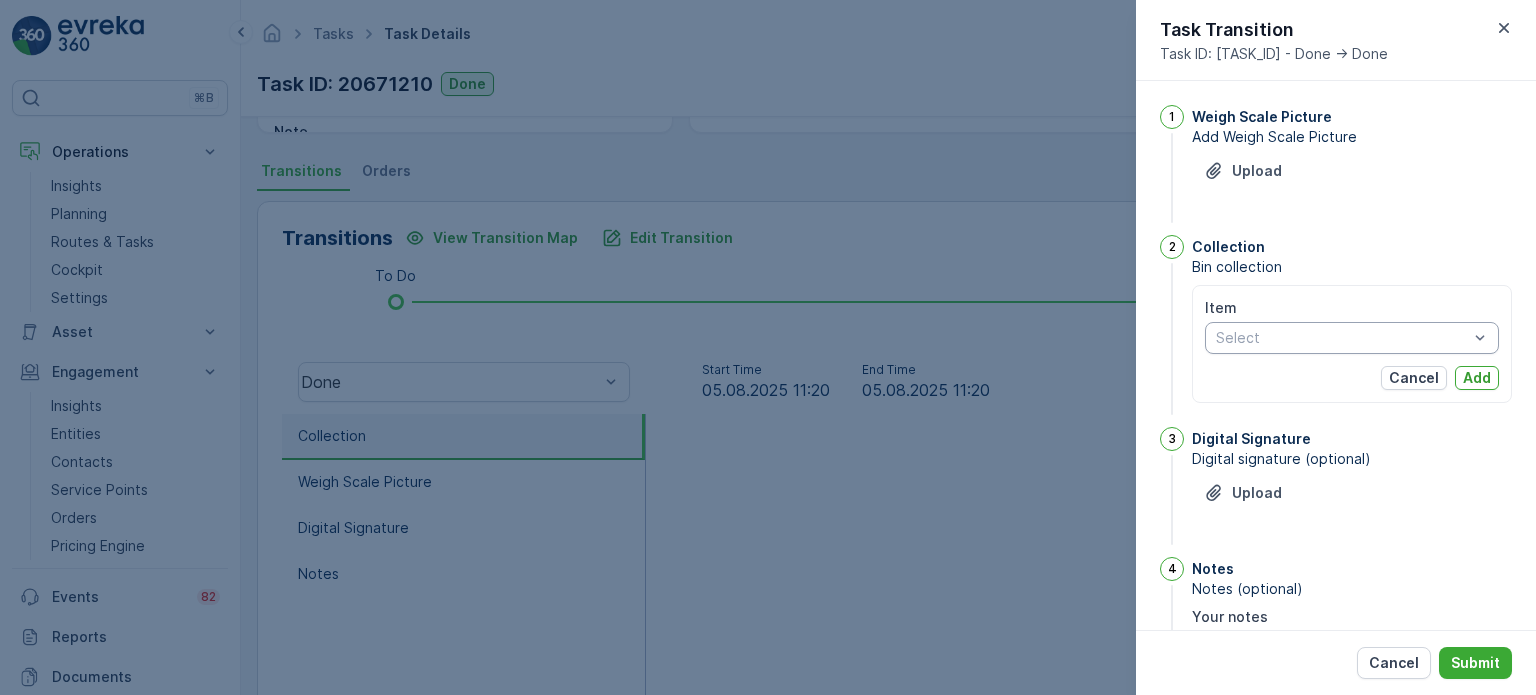 click on "Select" at bounding box center (1352, 338) 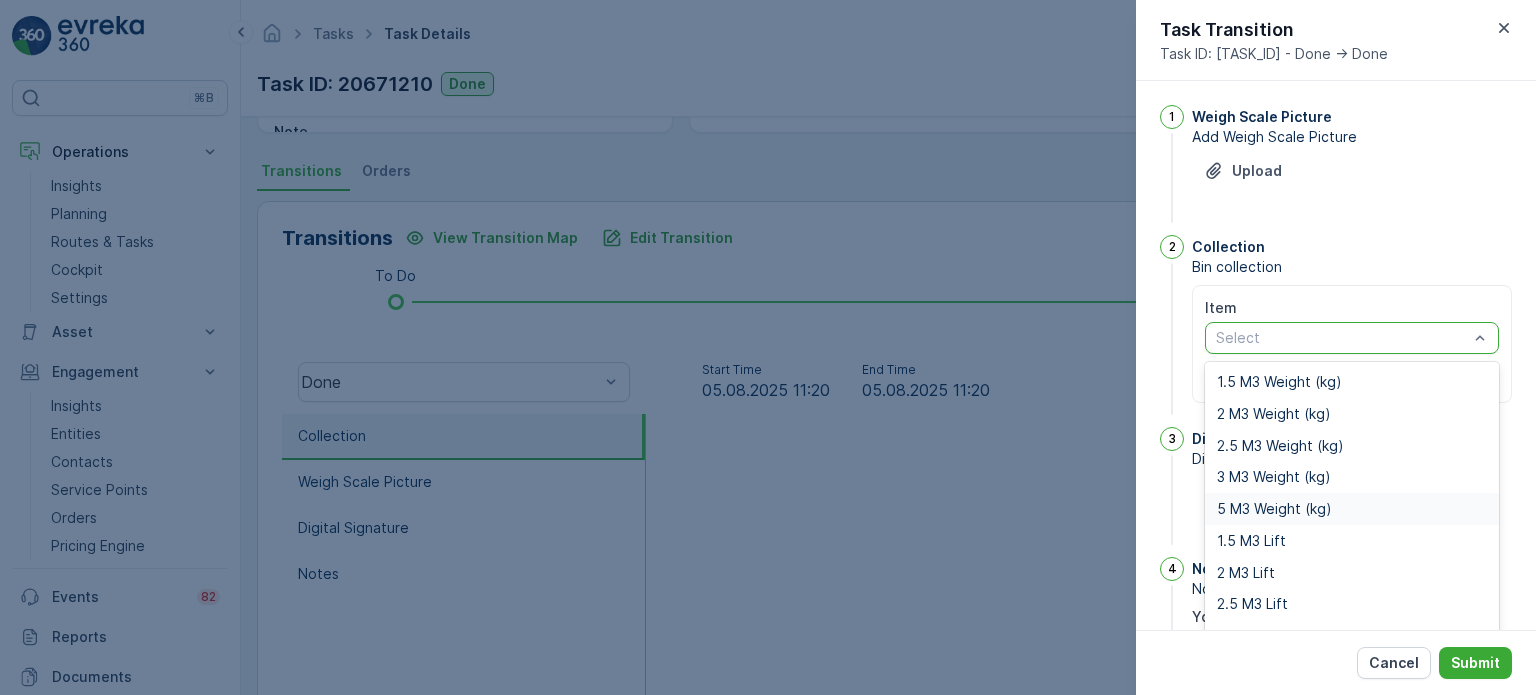 click on "5 M3 Weight (kg)" at bounding box center [1274, 509] 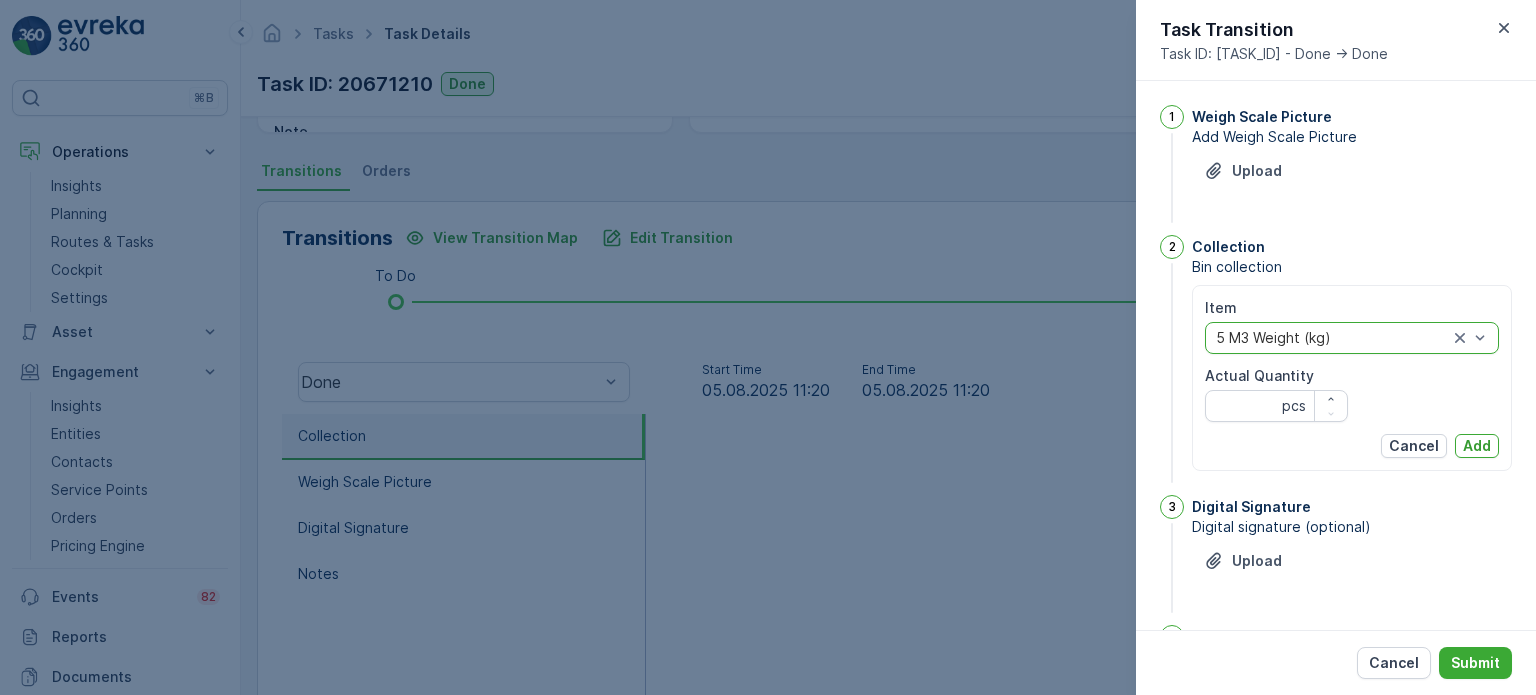 click on "Item option 5 M3 Weight (kg), selected. 5 M3 Weight (kg) Actual Quantity pcs Cancel Add" at bounding box center (1352, 378) 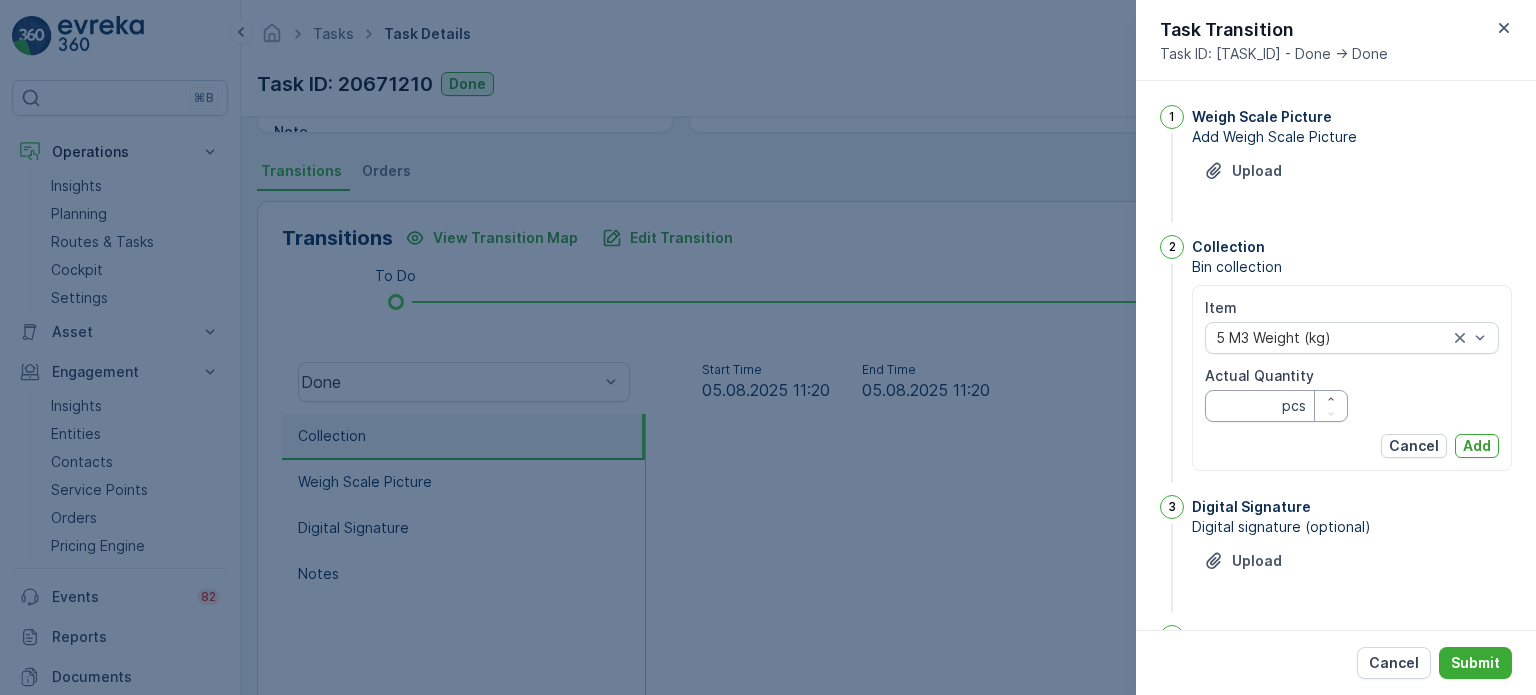 click on "Actual Quantity" at bounding box center [1276, 406] 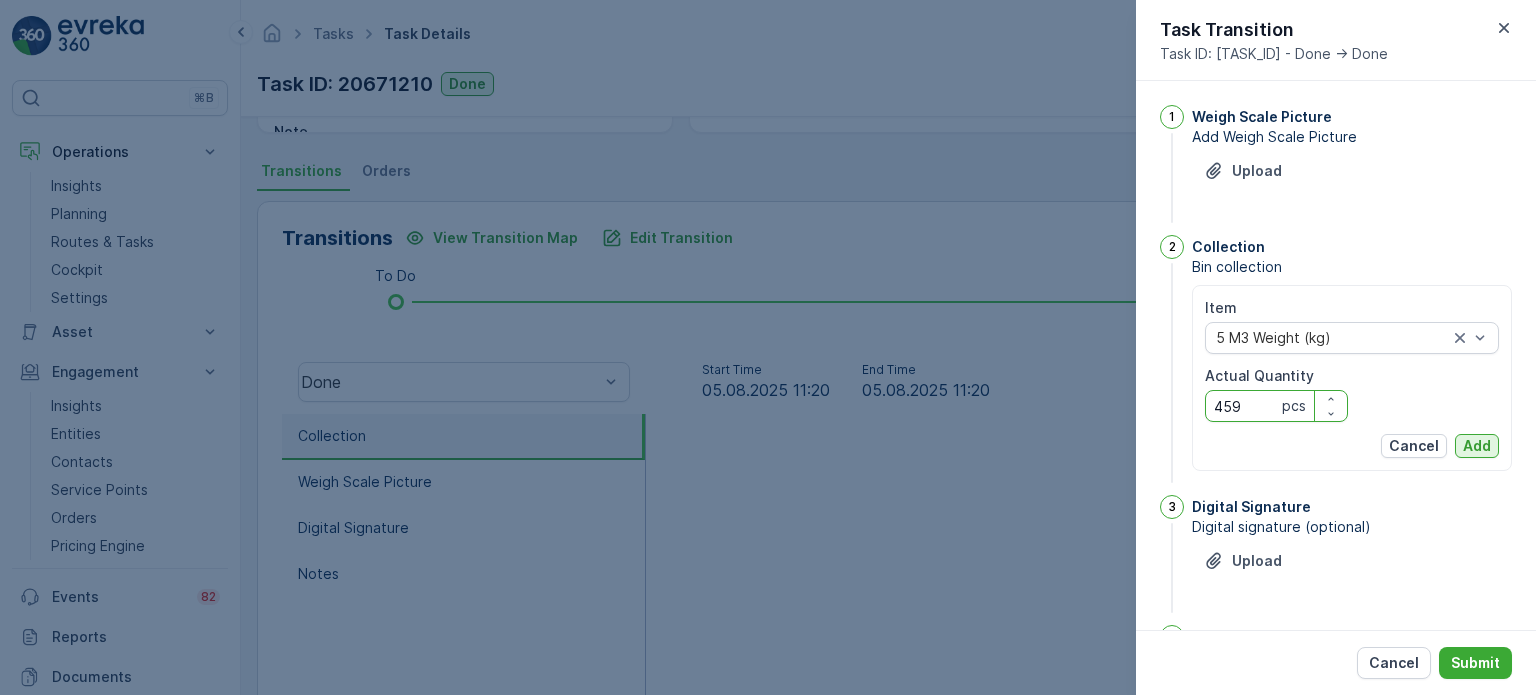 type on "459" 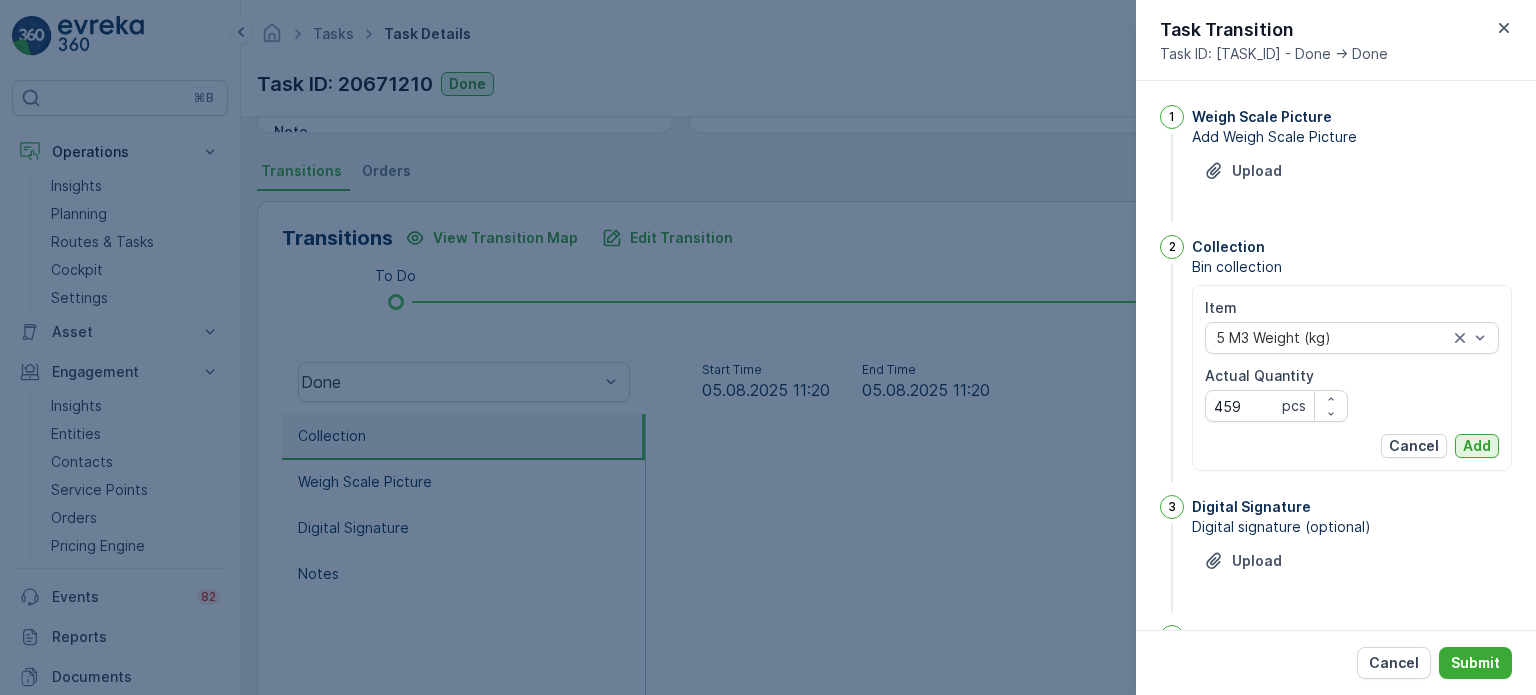 click on "Add" at bounding box center [1477, 446] 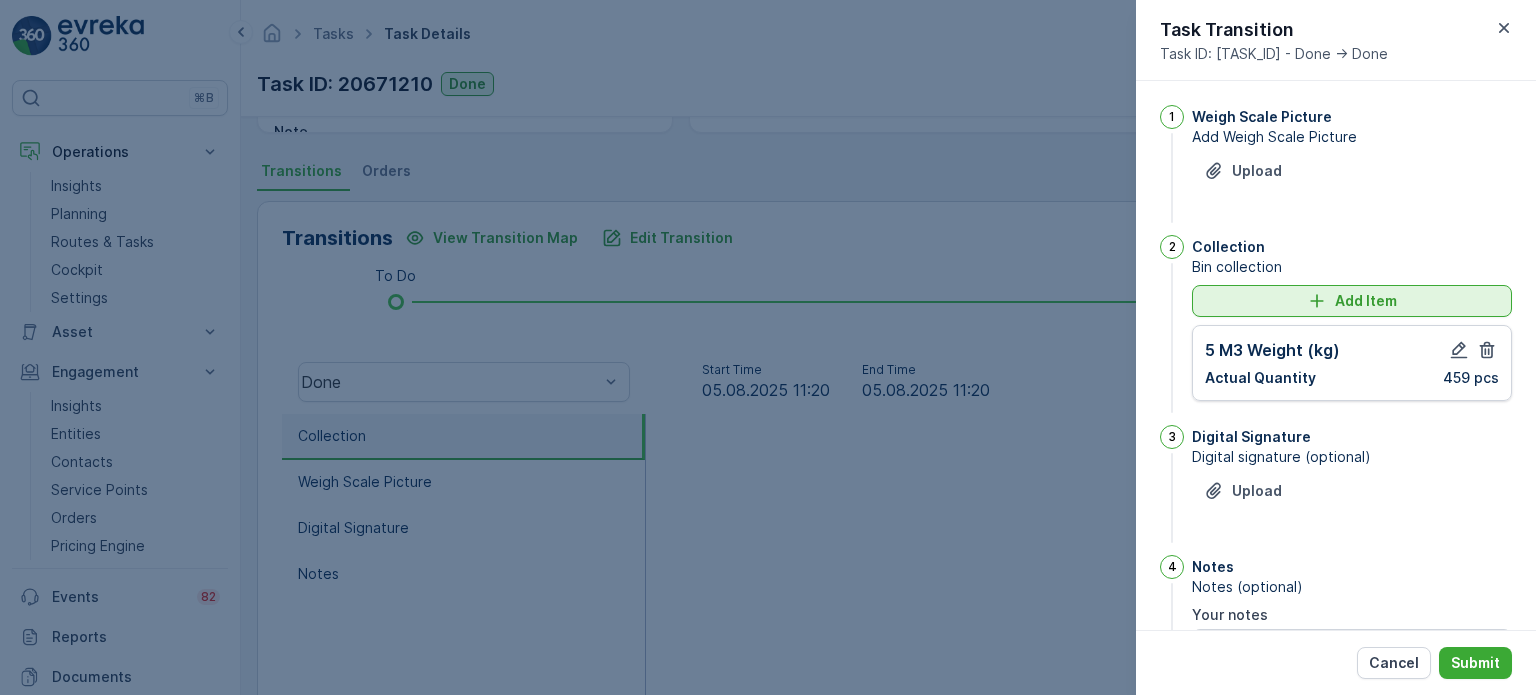 click on "Add Item" at bounding box center [1352, 301] 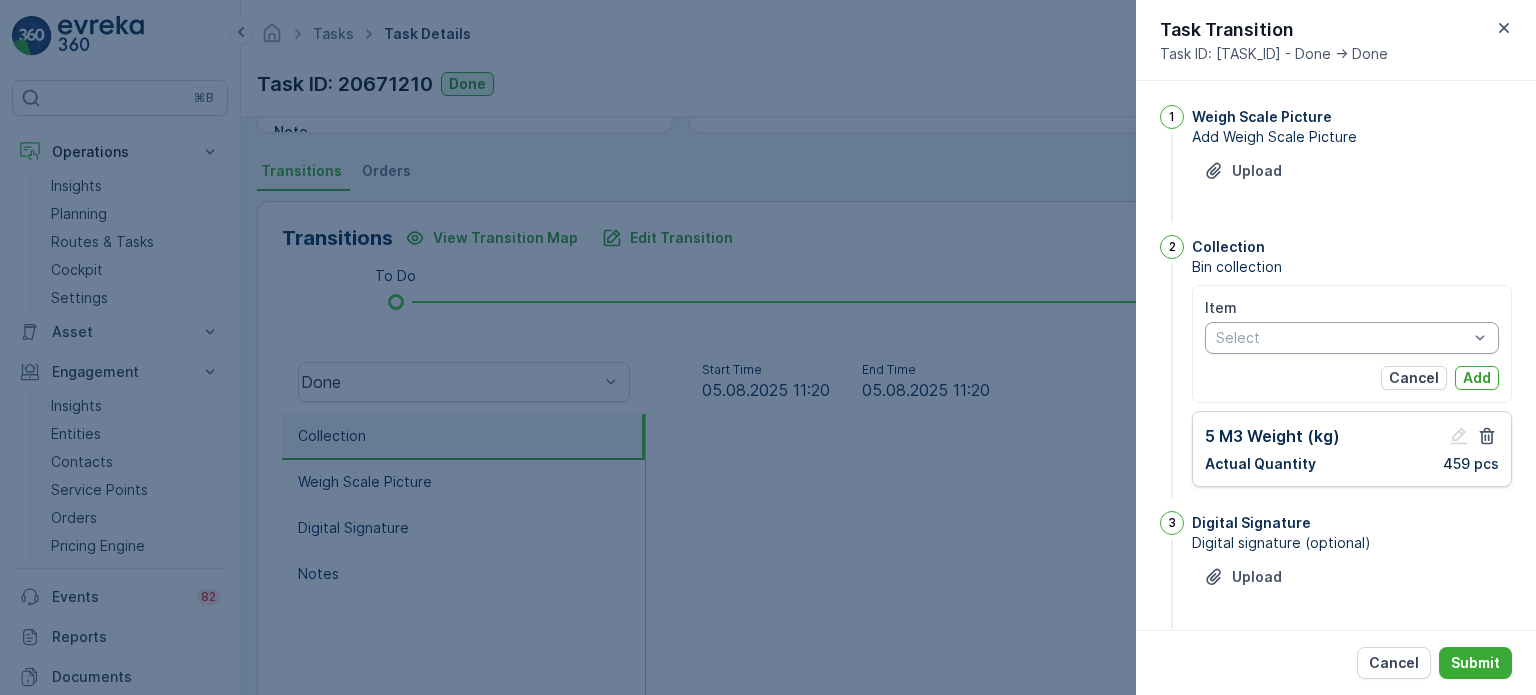 click at bounding box center [1342, 338] 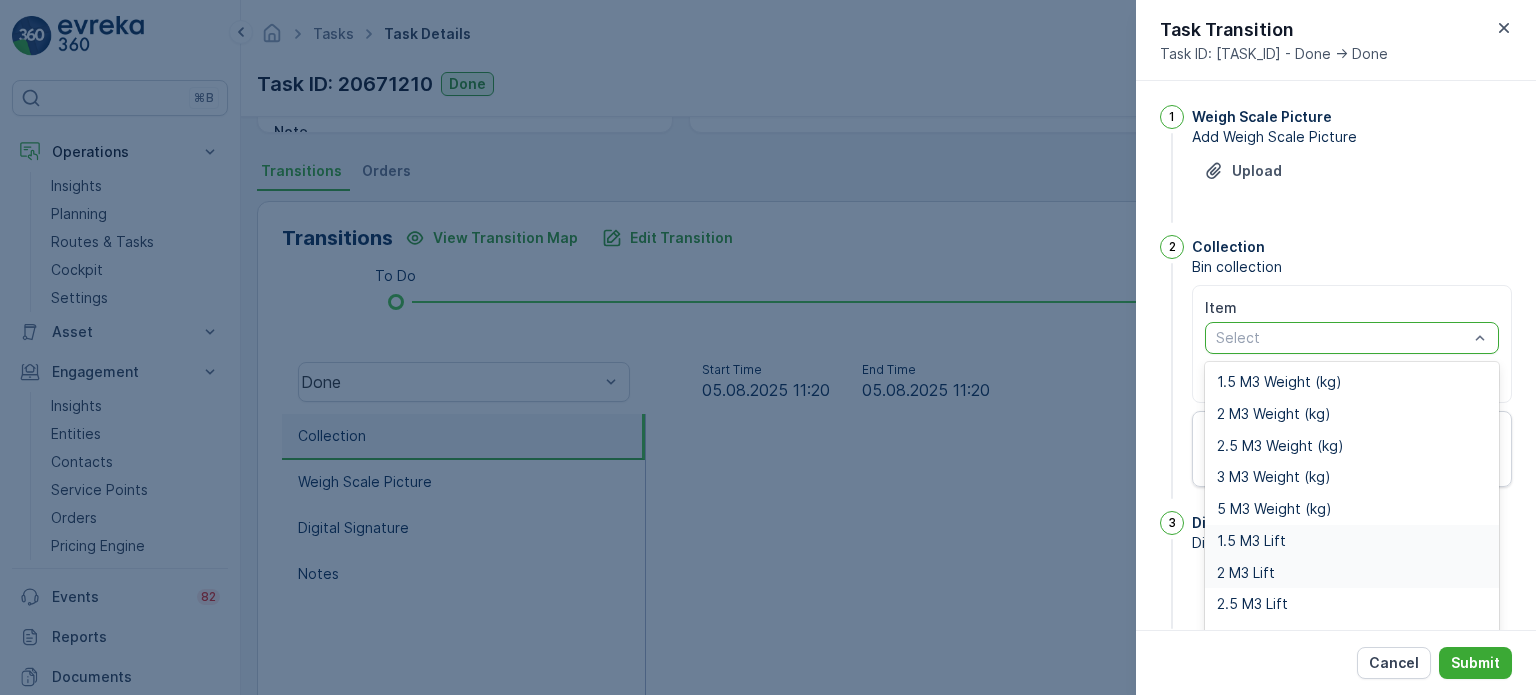 scroll, scrollTop: 25, scrollLeft: 0, axis: vertical 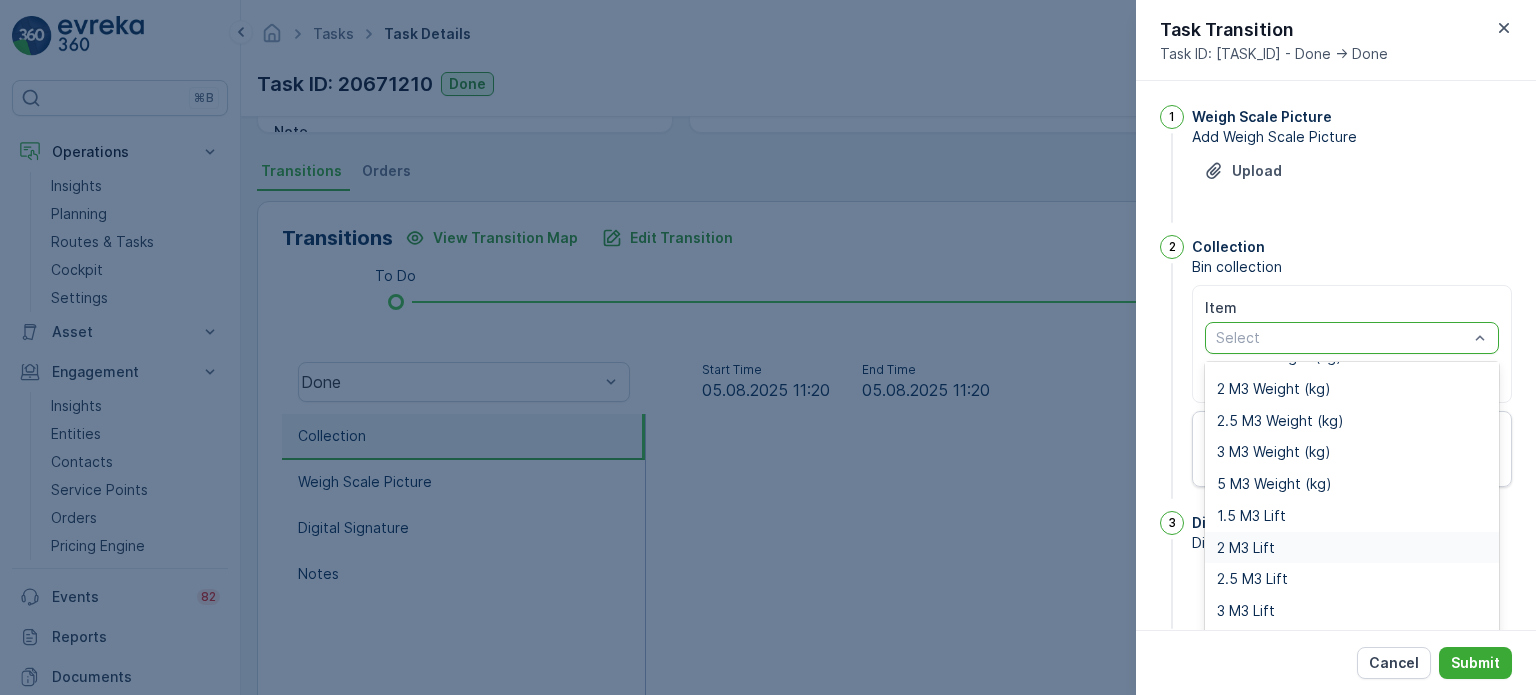 type on "5" 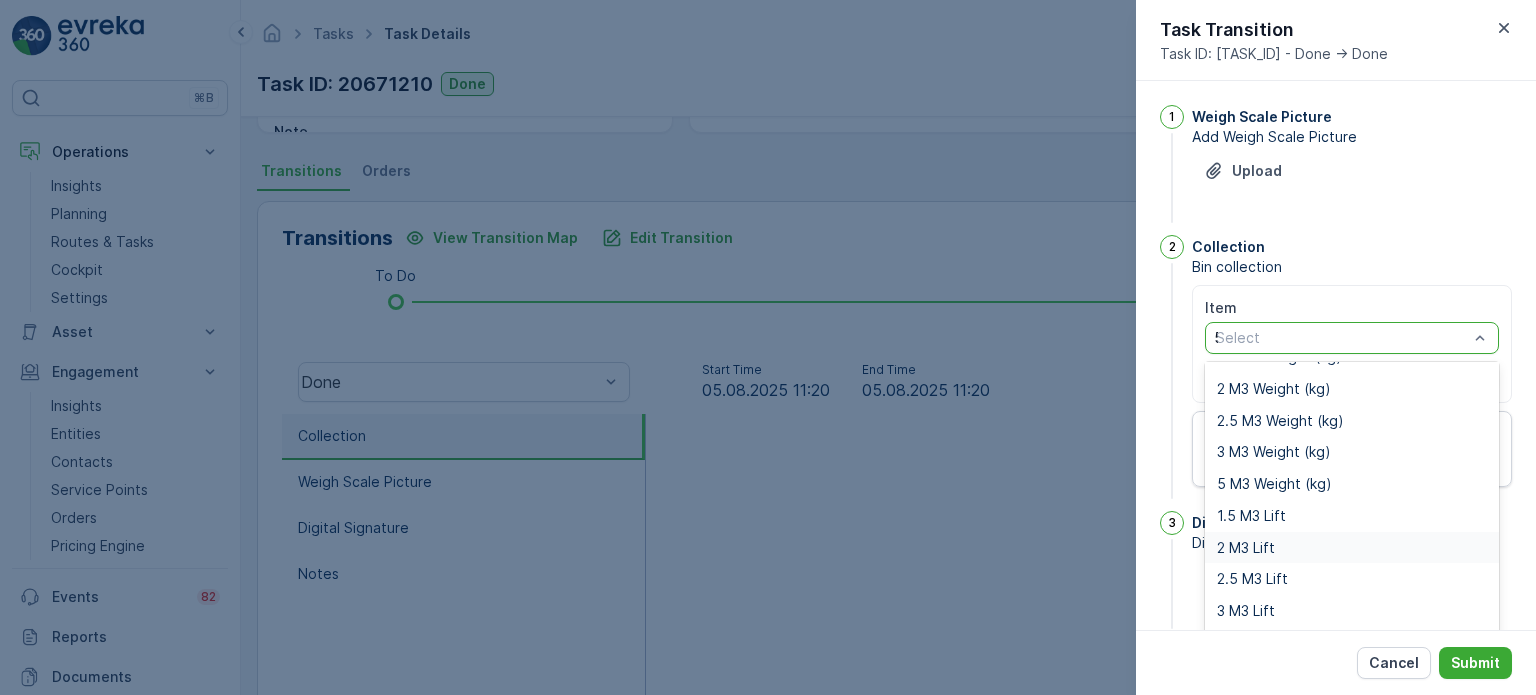scroll, scrollTop: 0, scrollLeft: 0, axis: both 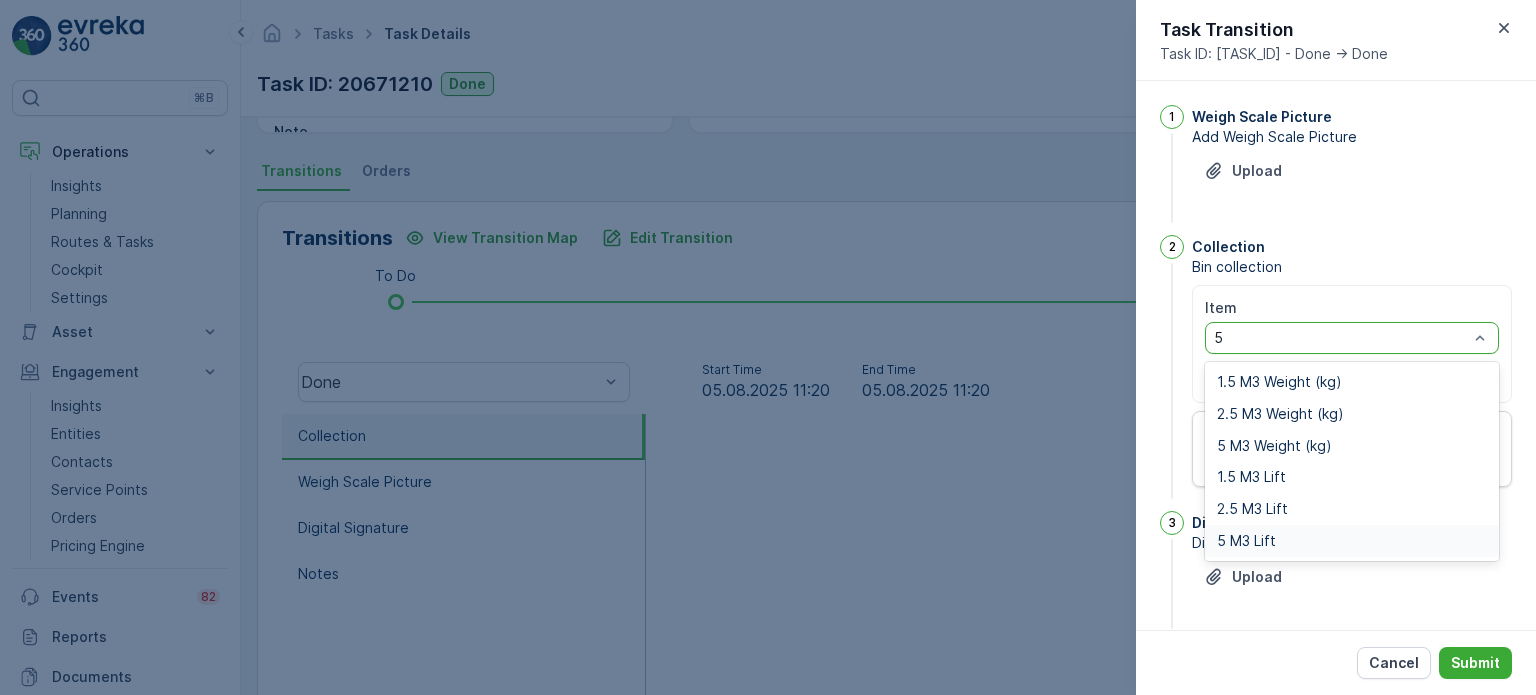 click on "5 M3 Lift" at bounding box center (1246, 541) 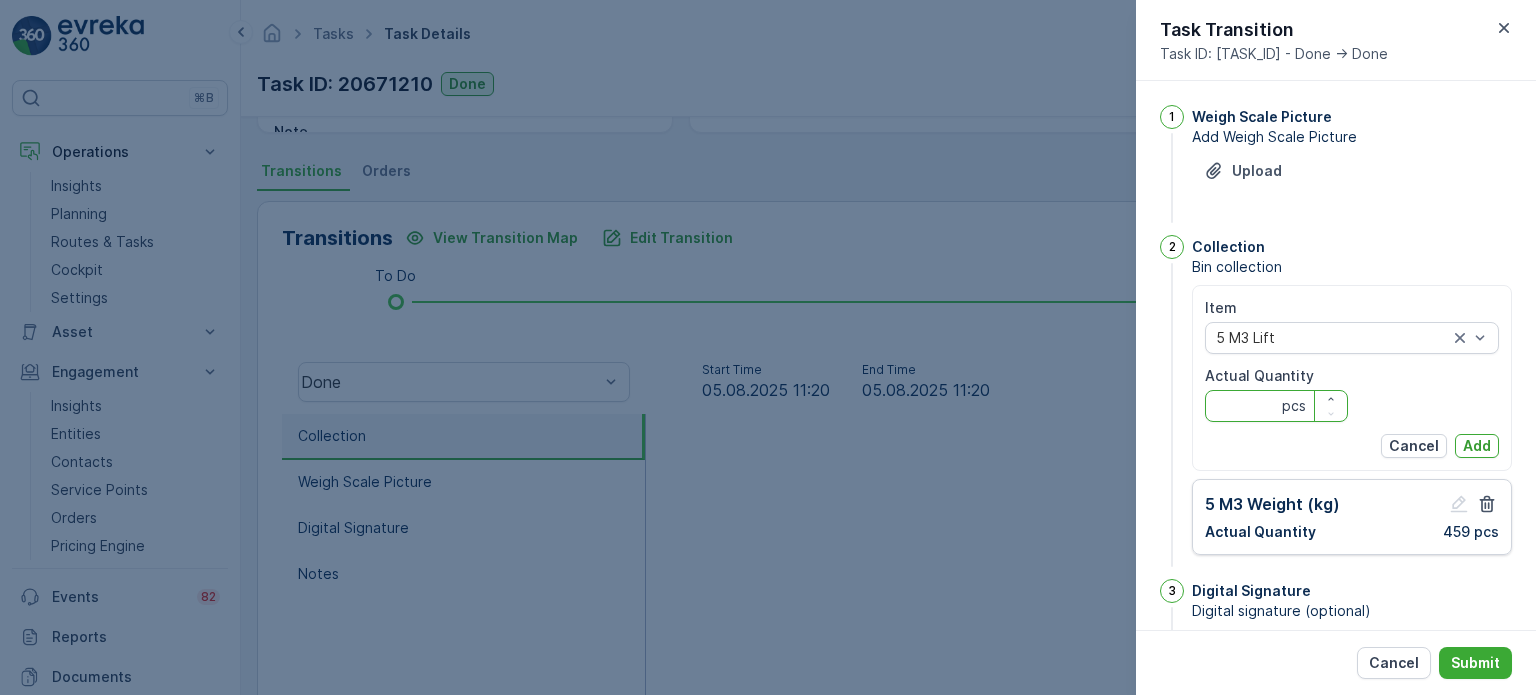 click on "Actual Quantity" at bounding box center (1276, 406) 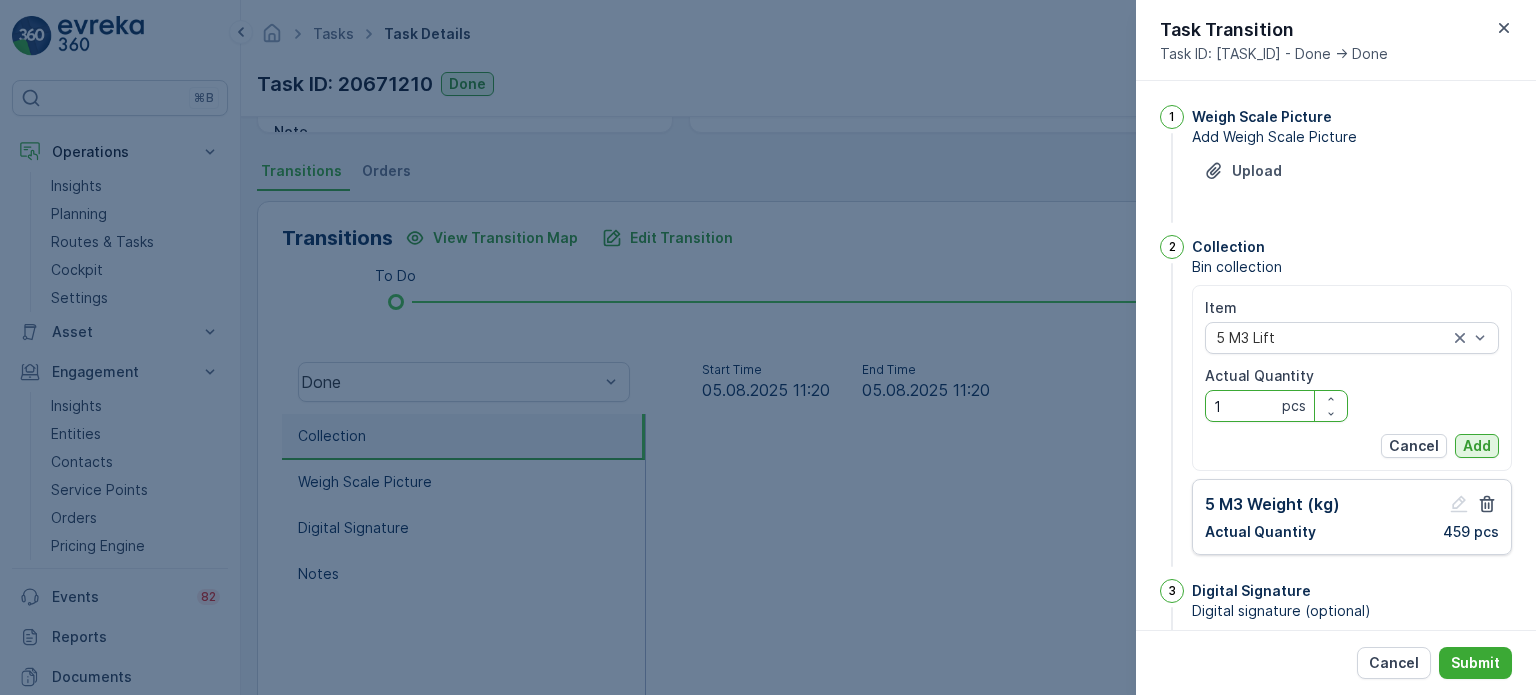 type on "1" 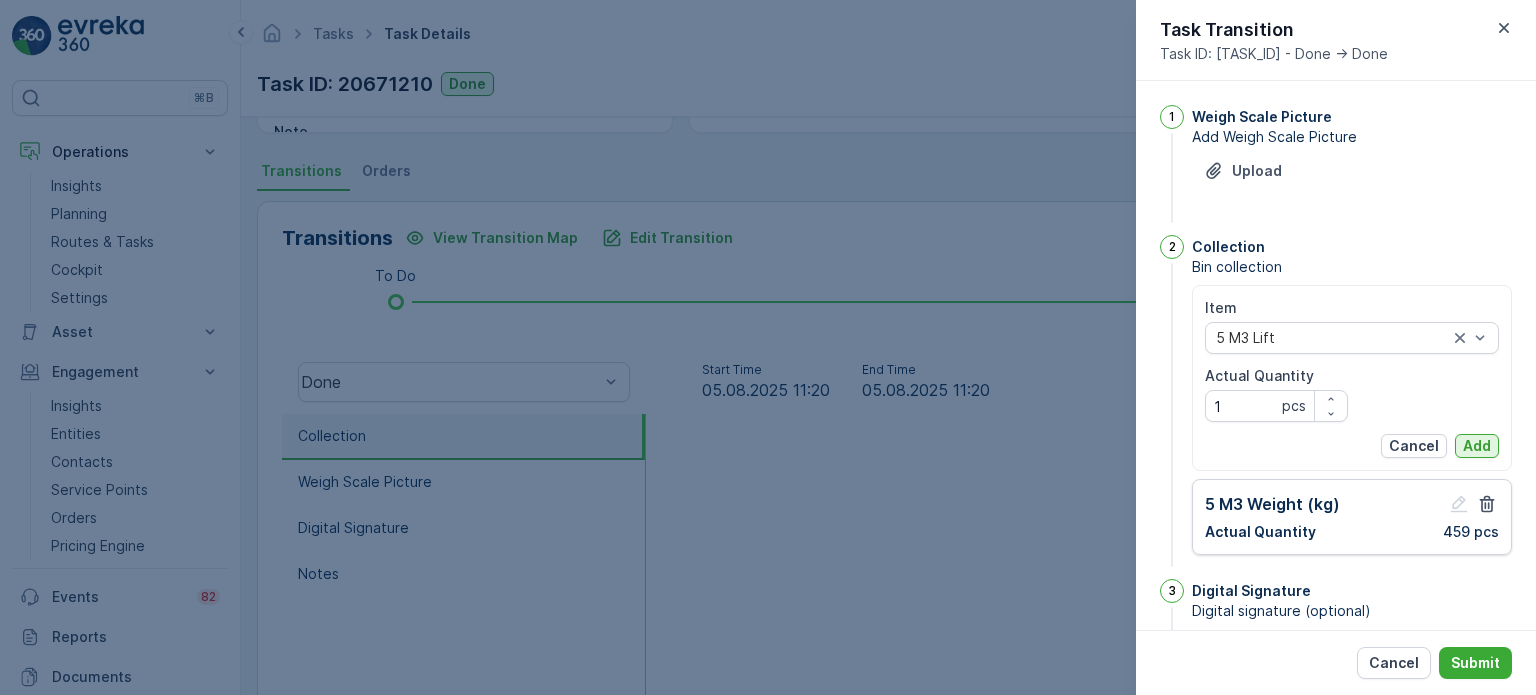 click on "Add" at bounding box center [1477, 446] 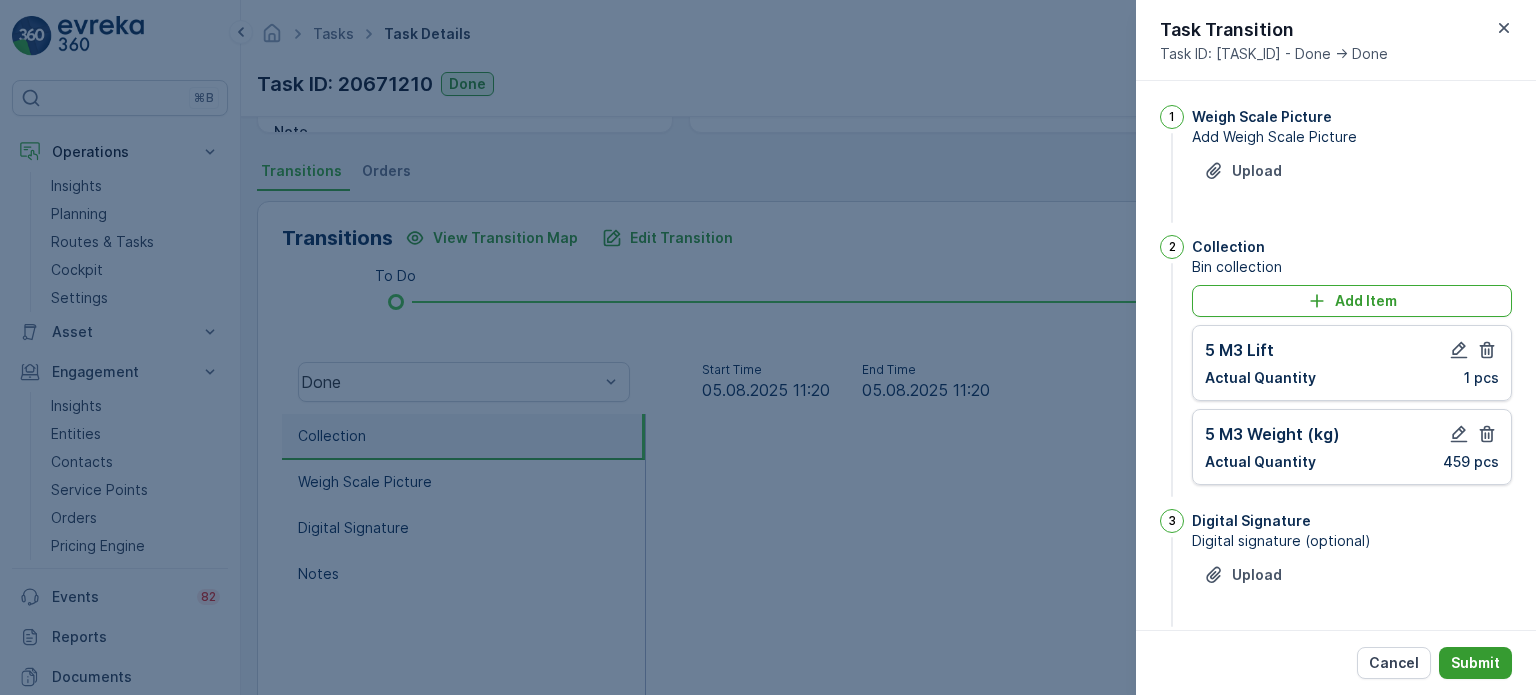 click on "Submit" at bounding box center (1475, 663) 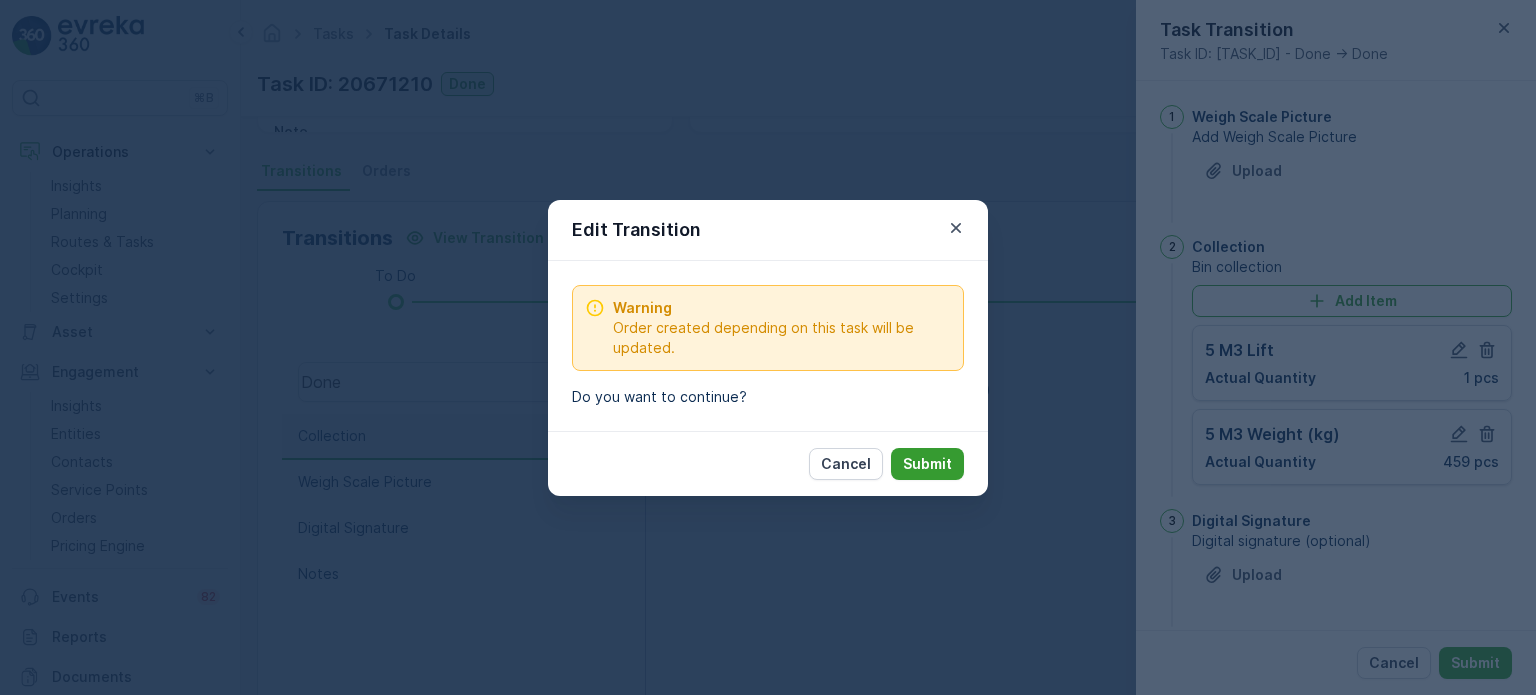click on "Submit" at bounding box center [927, 464] 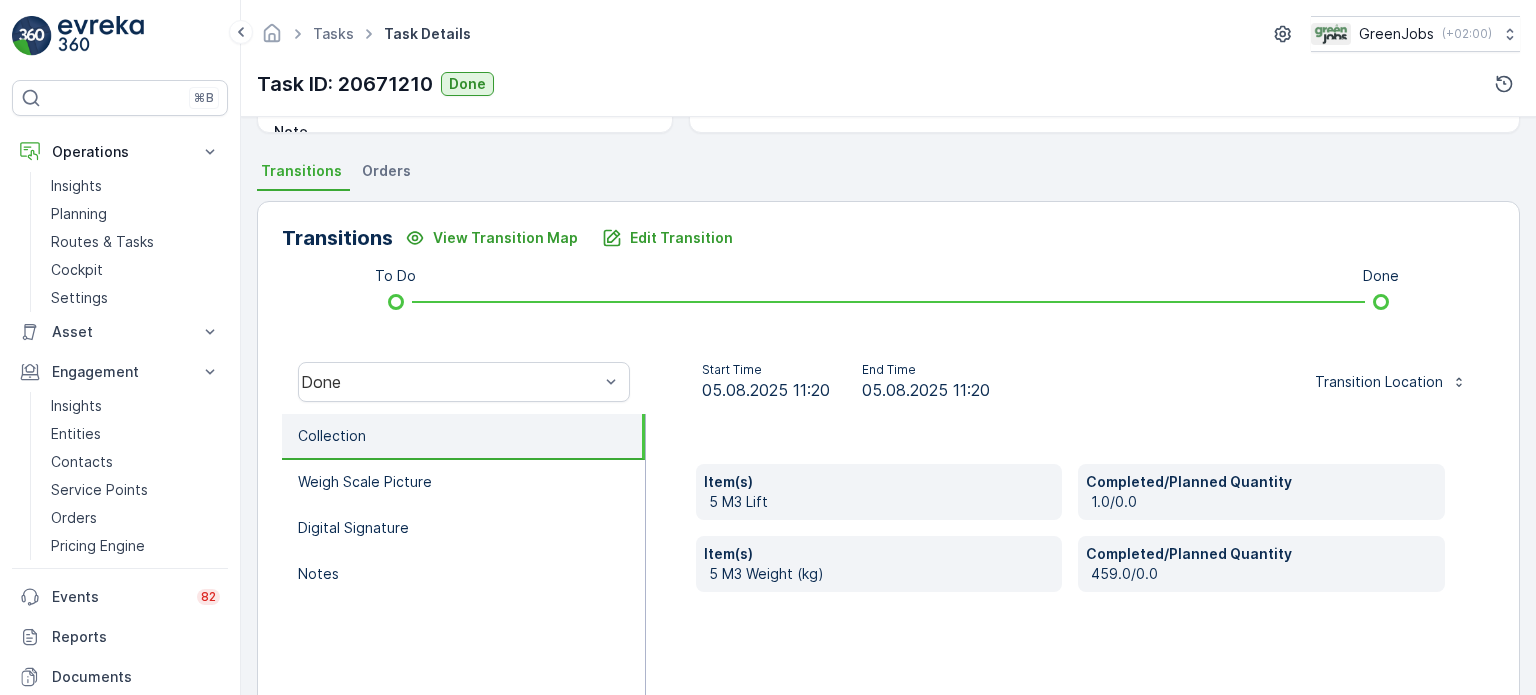 click on "Orders" at bounding box center (386, 171) 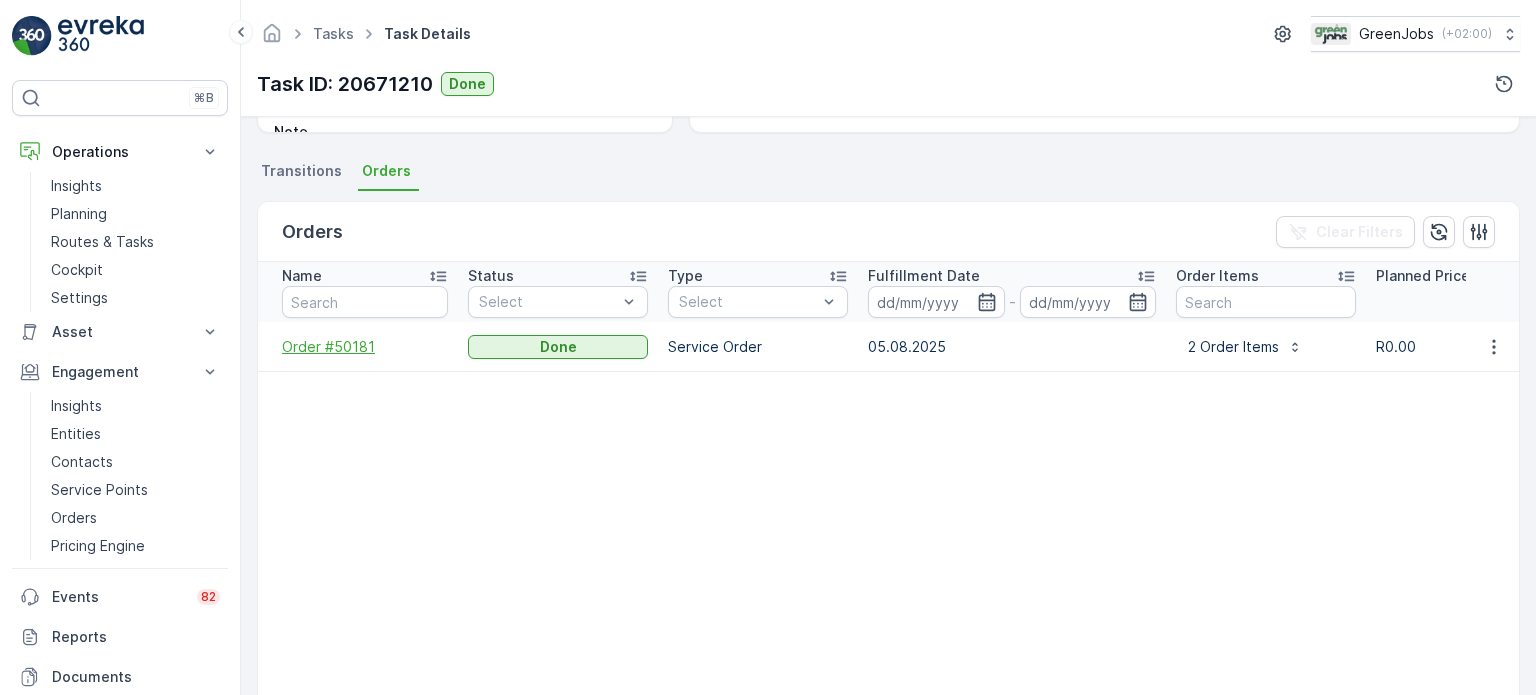 click on "Order #50181" at bounding box center [365, 347] 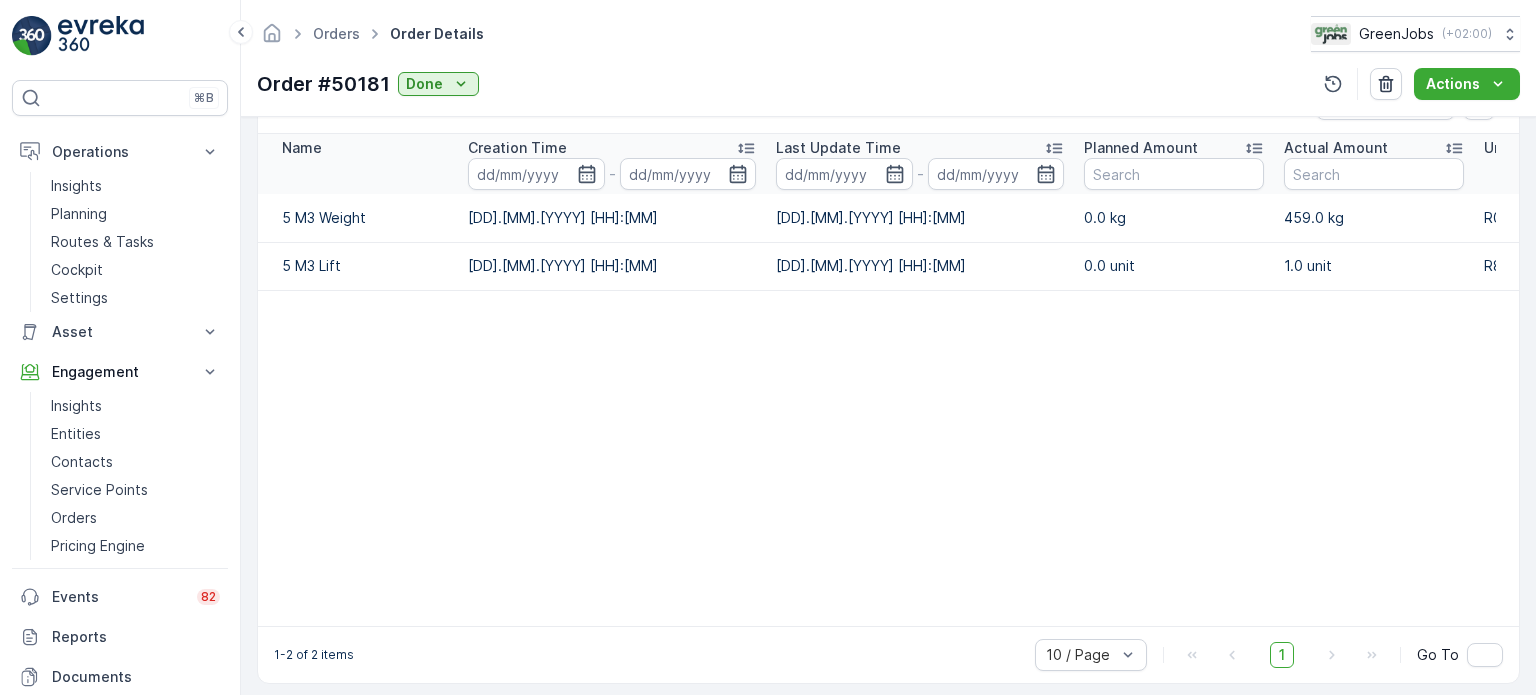 scroll, scrollTop: 550, scrollLeft: 0, axis: vertical 